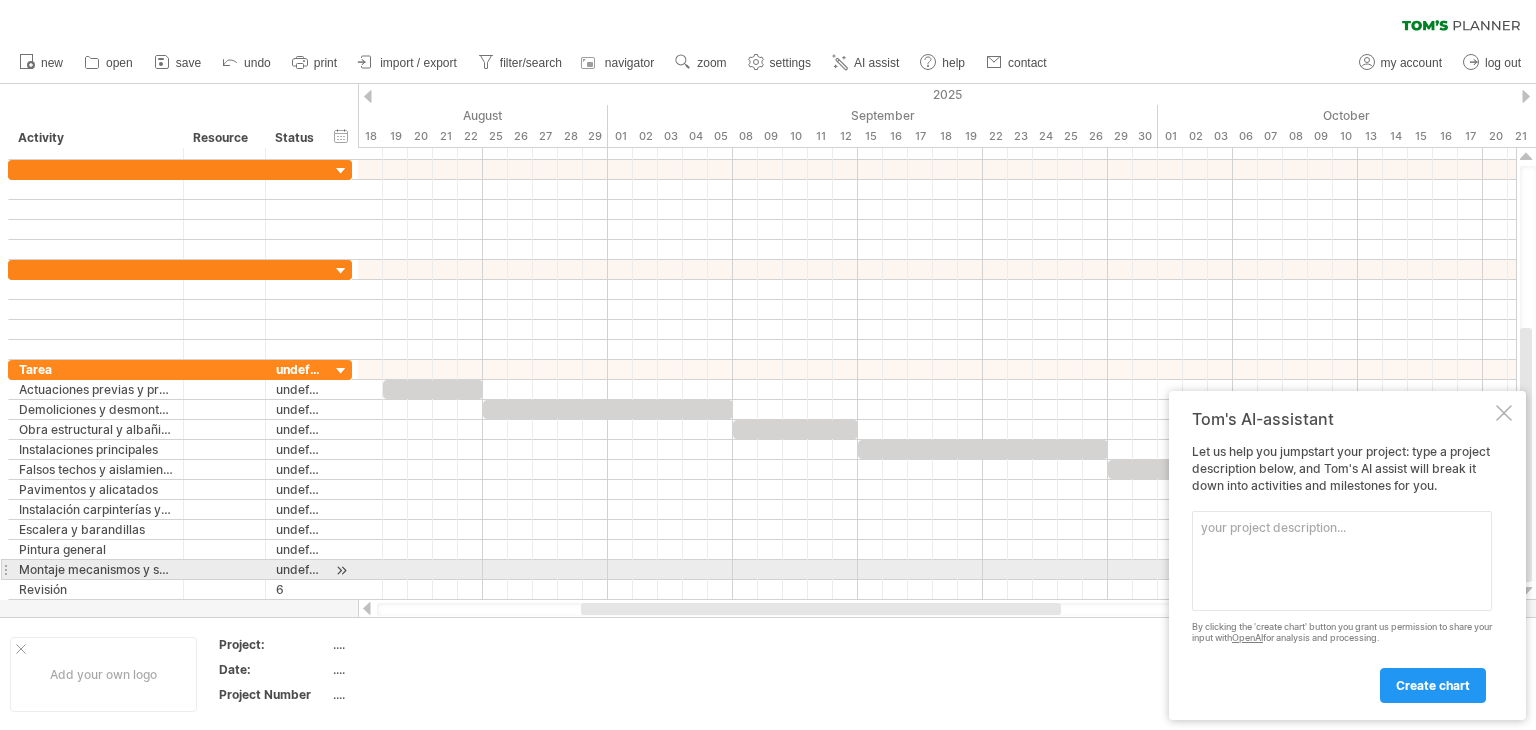 scroll, scrollTop: 0, scrollLeft: 0, axis: both 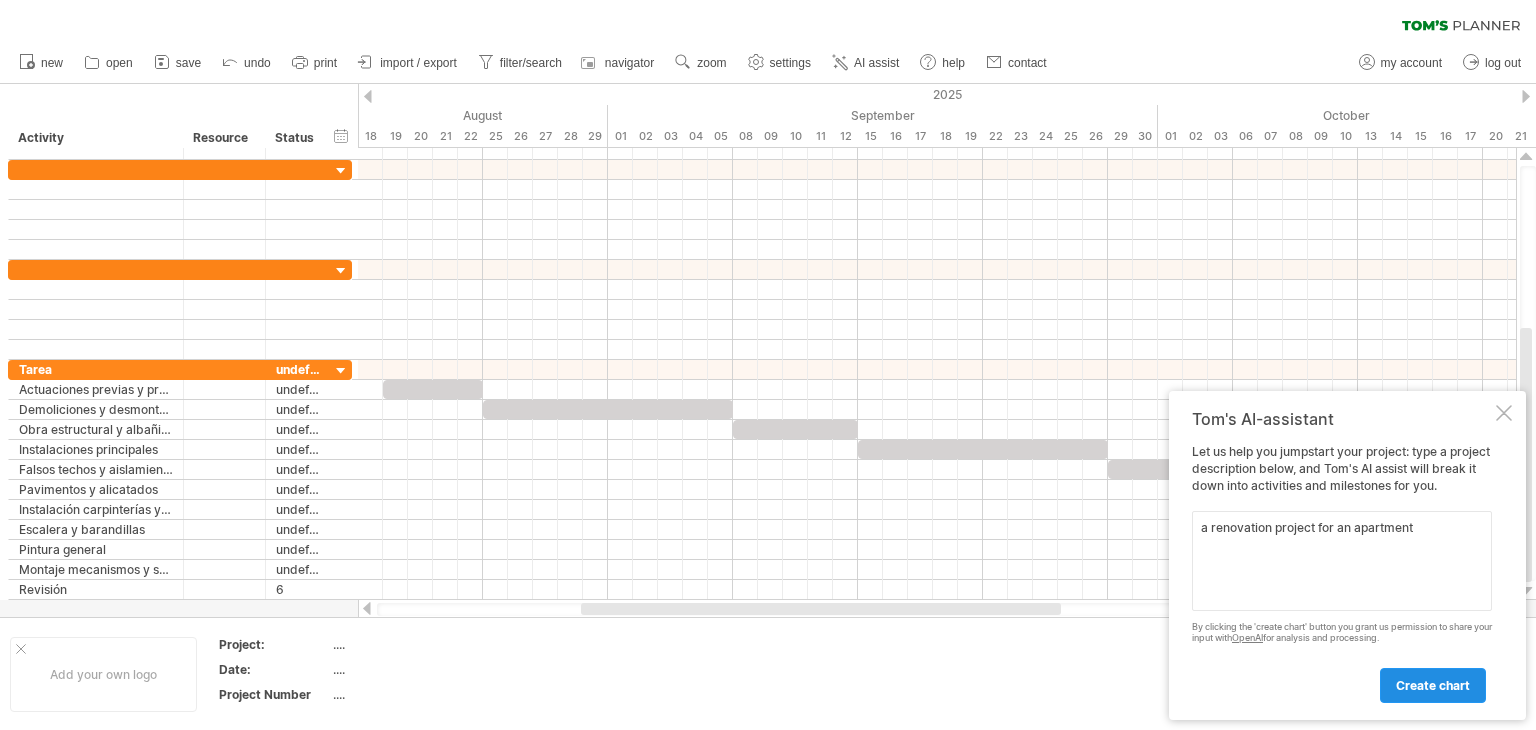 type on "a renovation project for an apartment" 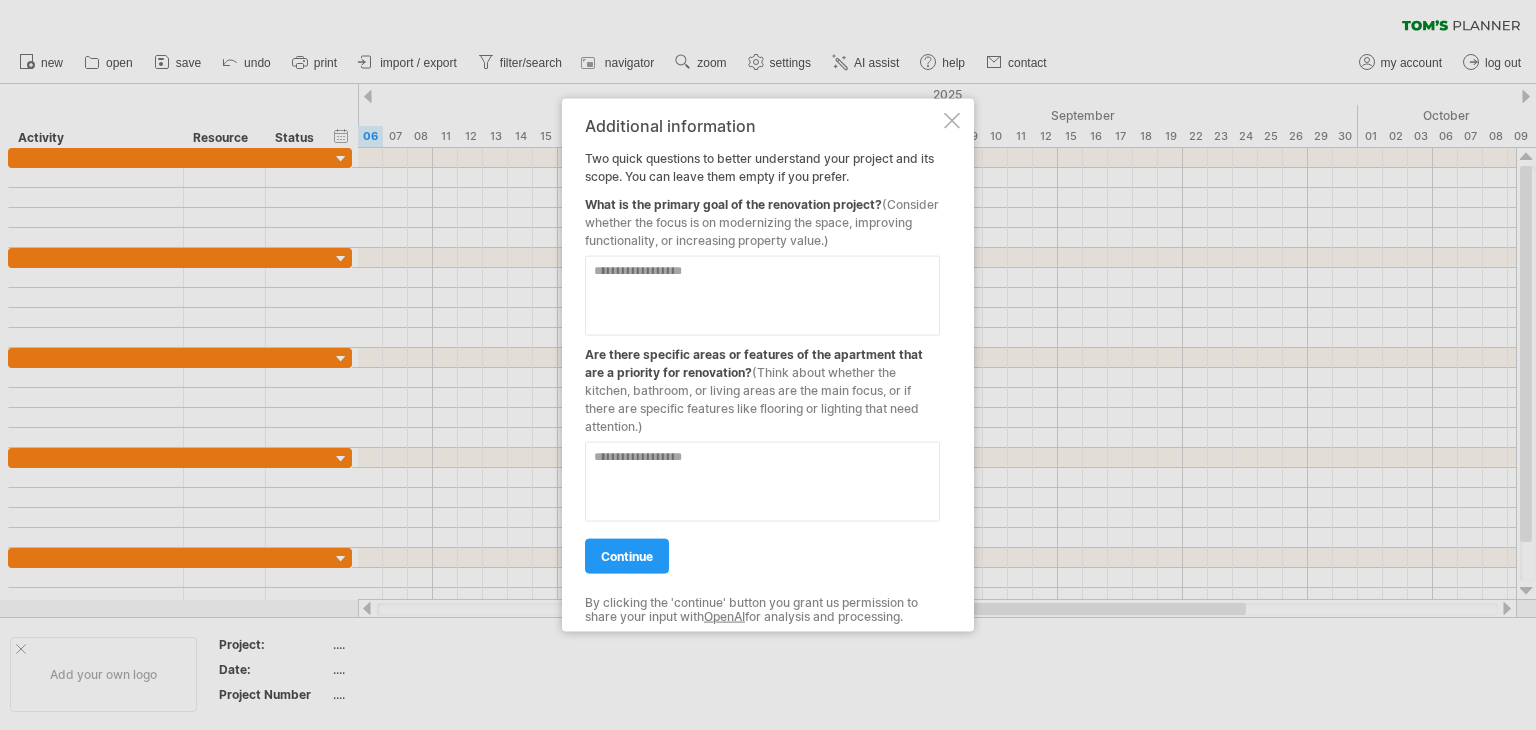 click on "Additional information" at bounding box center (762, 126) 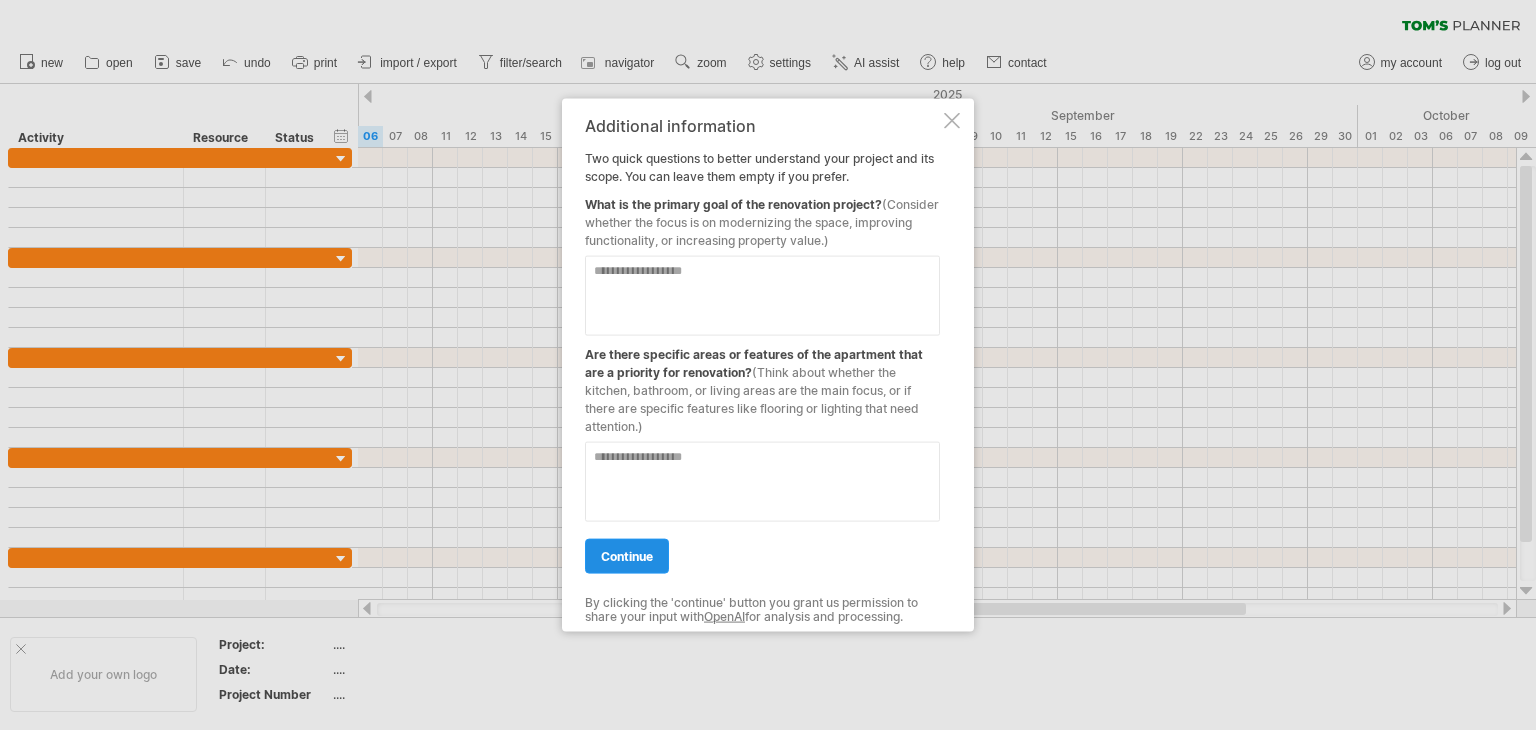 click on "continue" at bounding box center (627, 556) 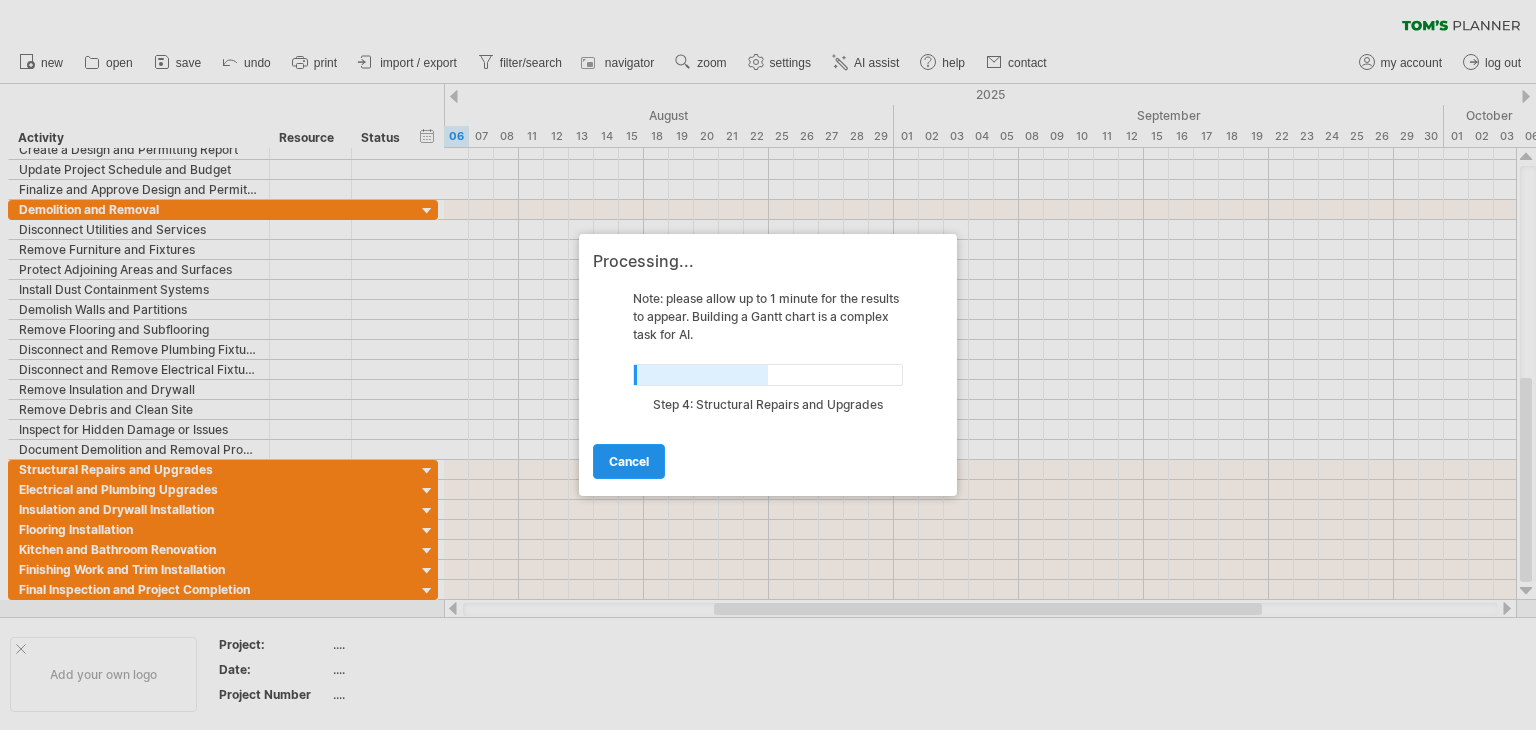 click on "cancel" at bounding box center (629, 461) 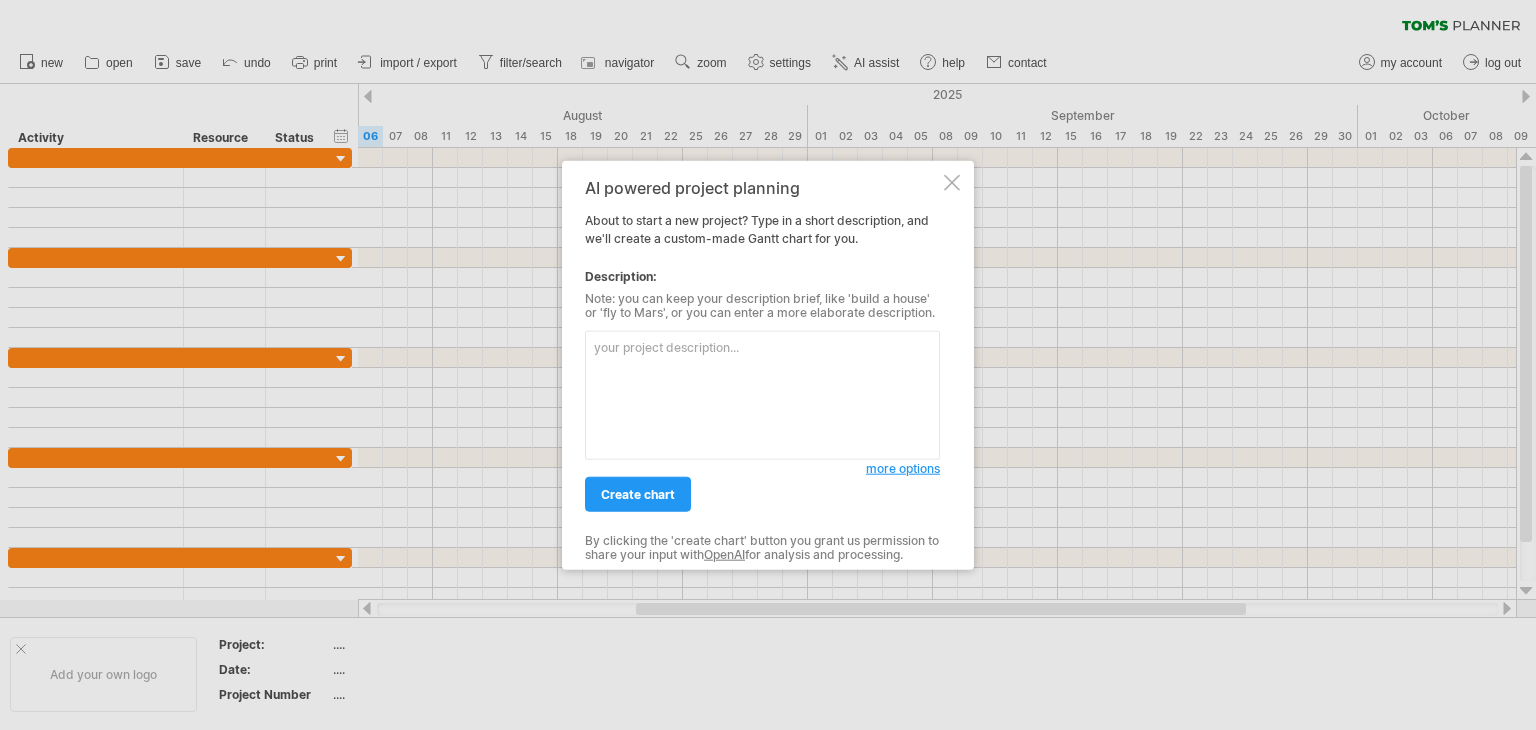 click at bounding box center (952, 183) 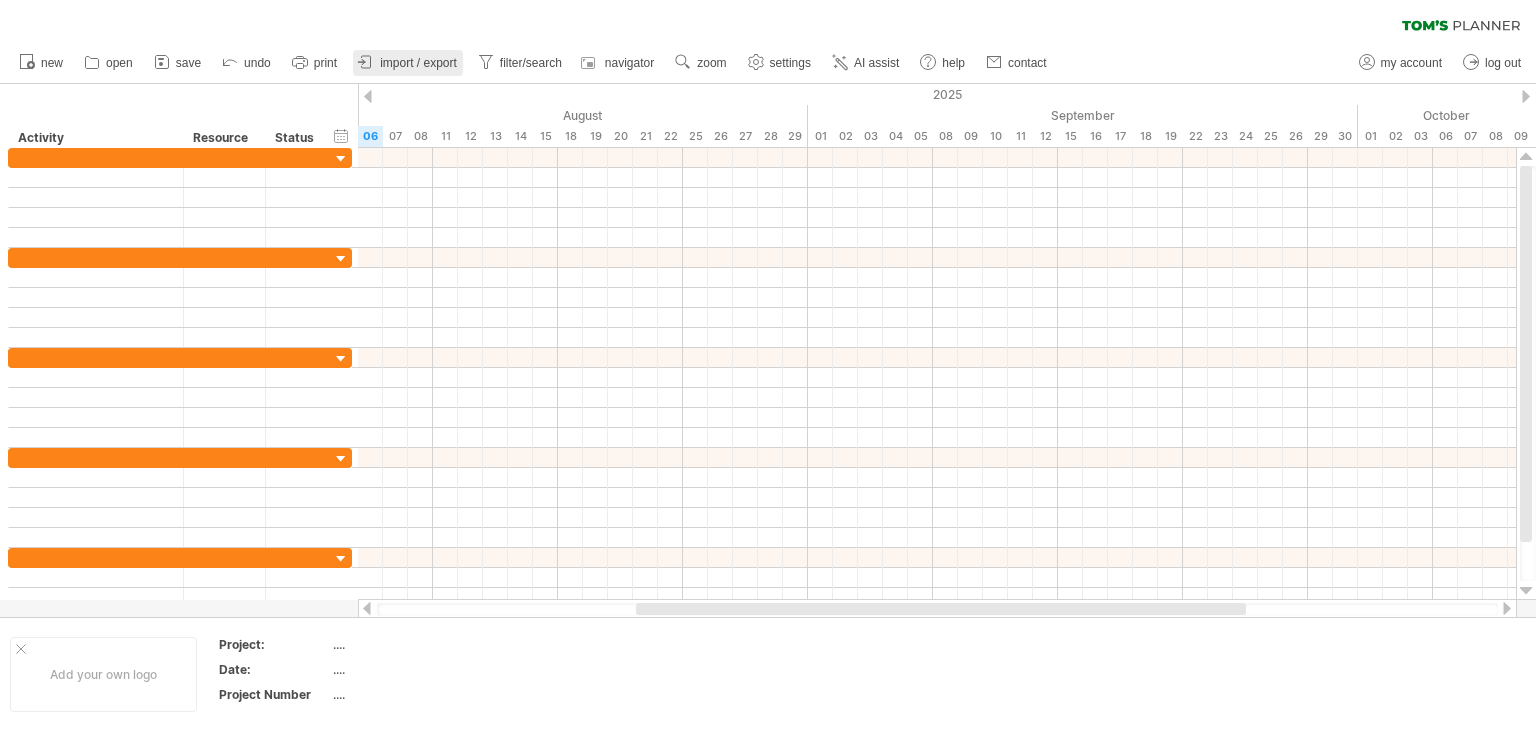 click on "import / export" at bounding box center [418, 63] 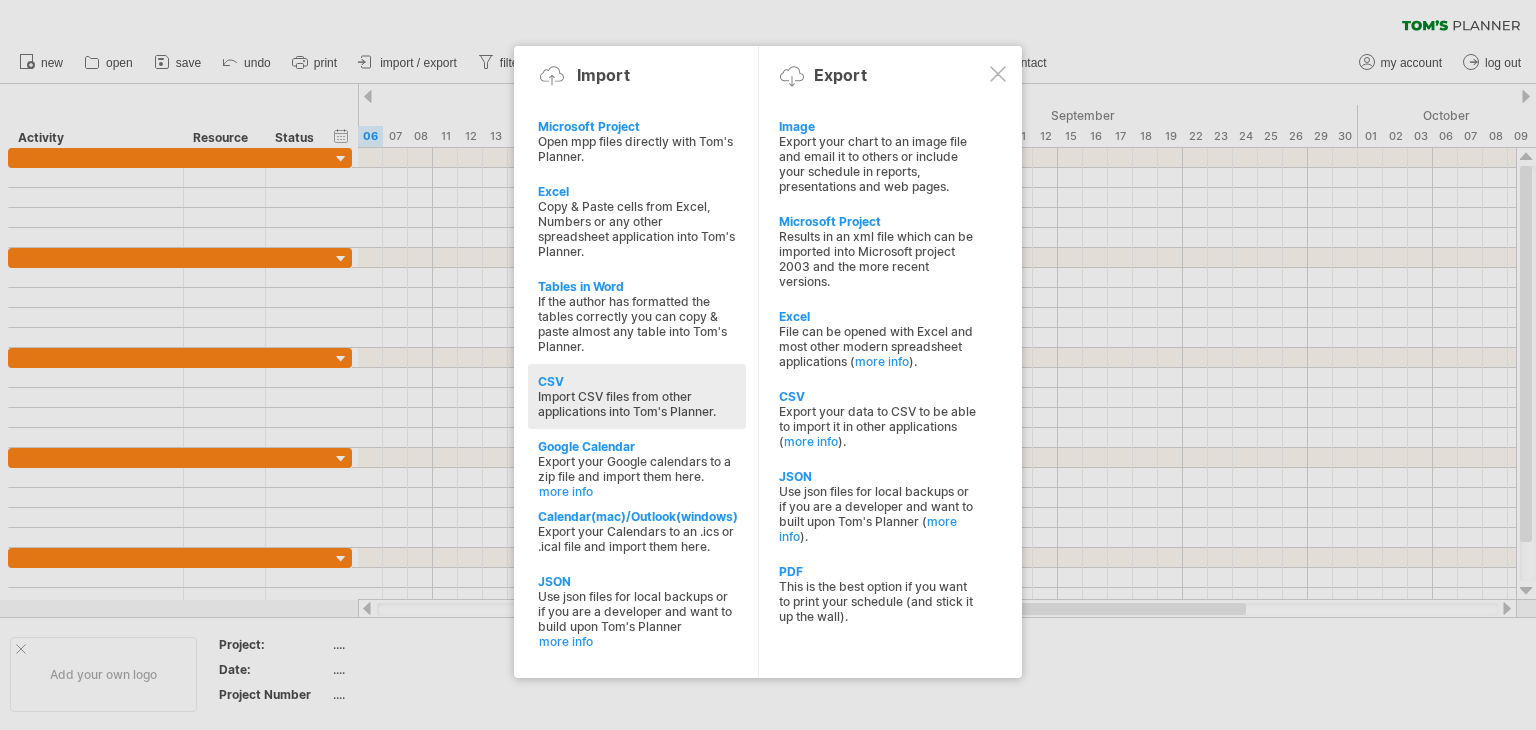 click at bounding box center [-1447, 514] 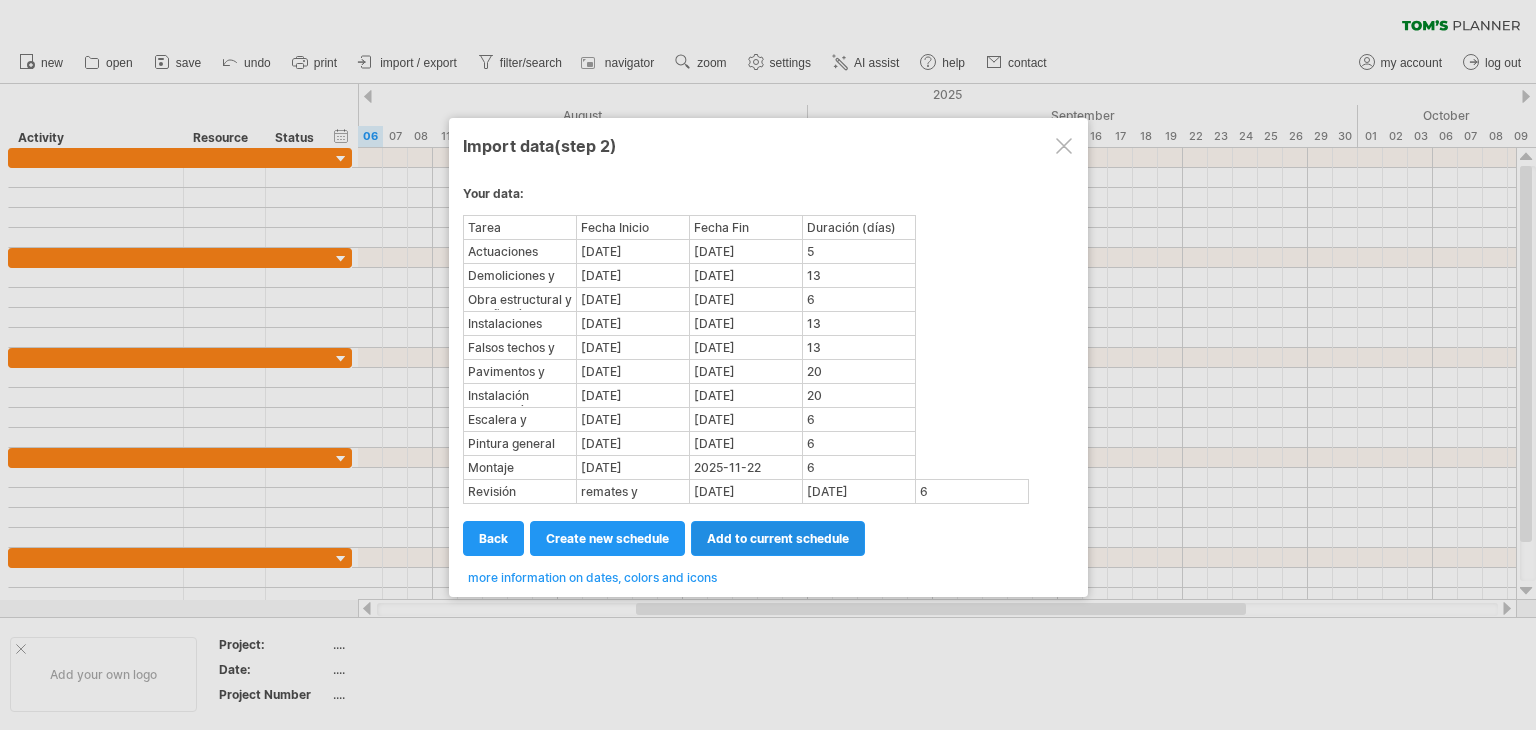 click on "add to current schedule" at bounding box center (778, 538) 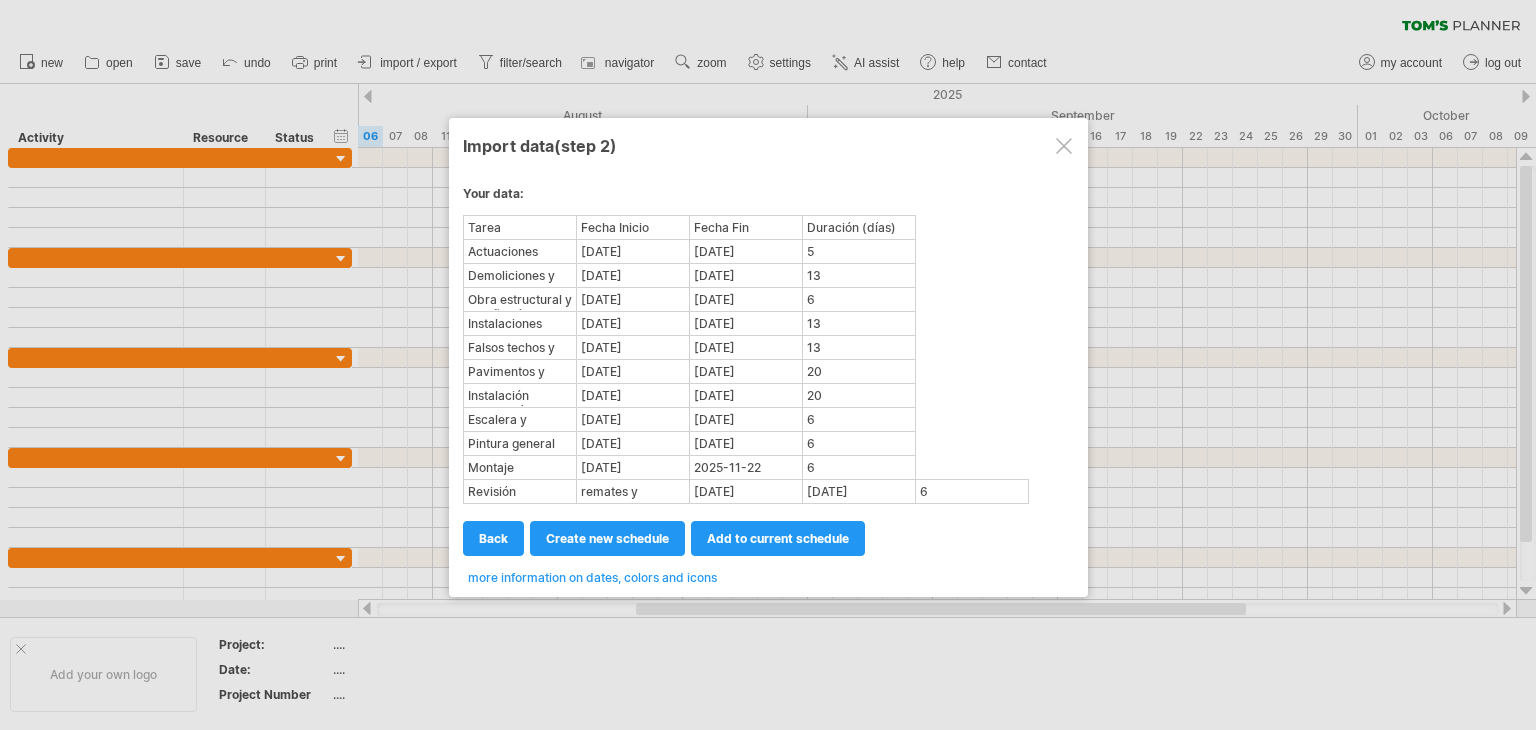 select on "********" 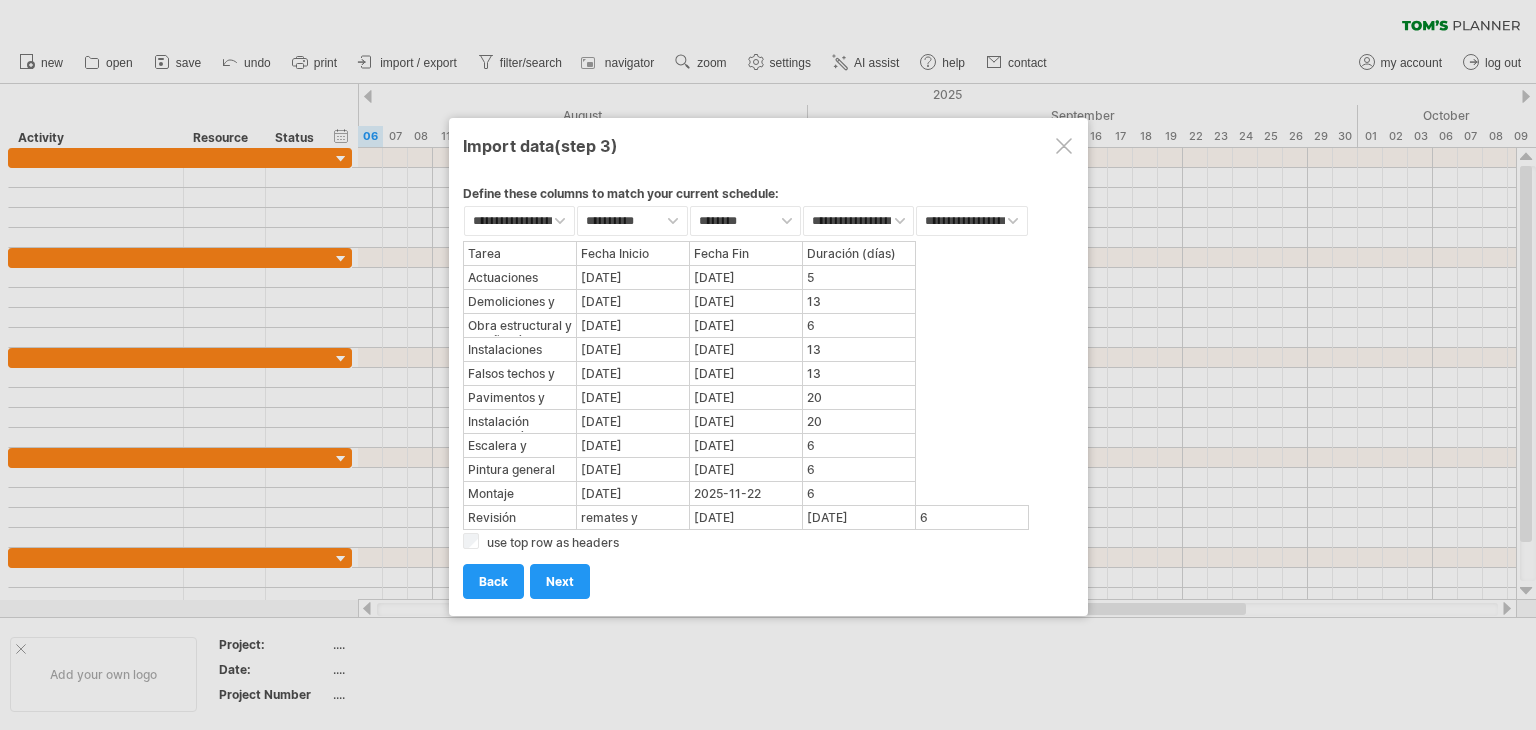 click on "Duración (días)" at bounding box center [859, 253] 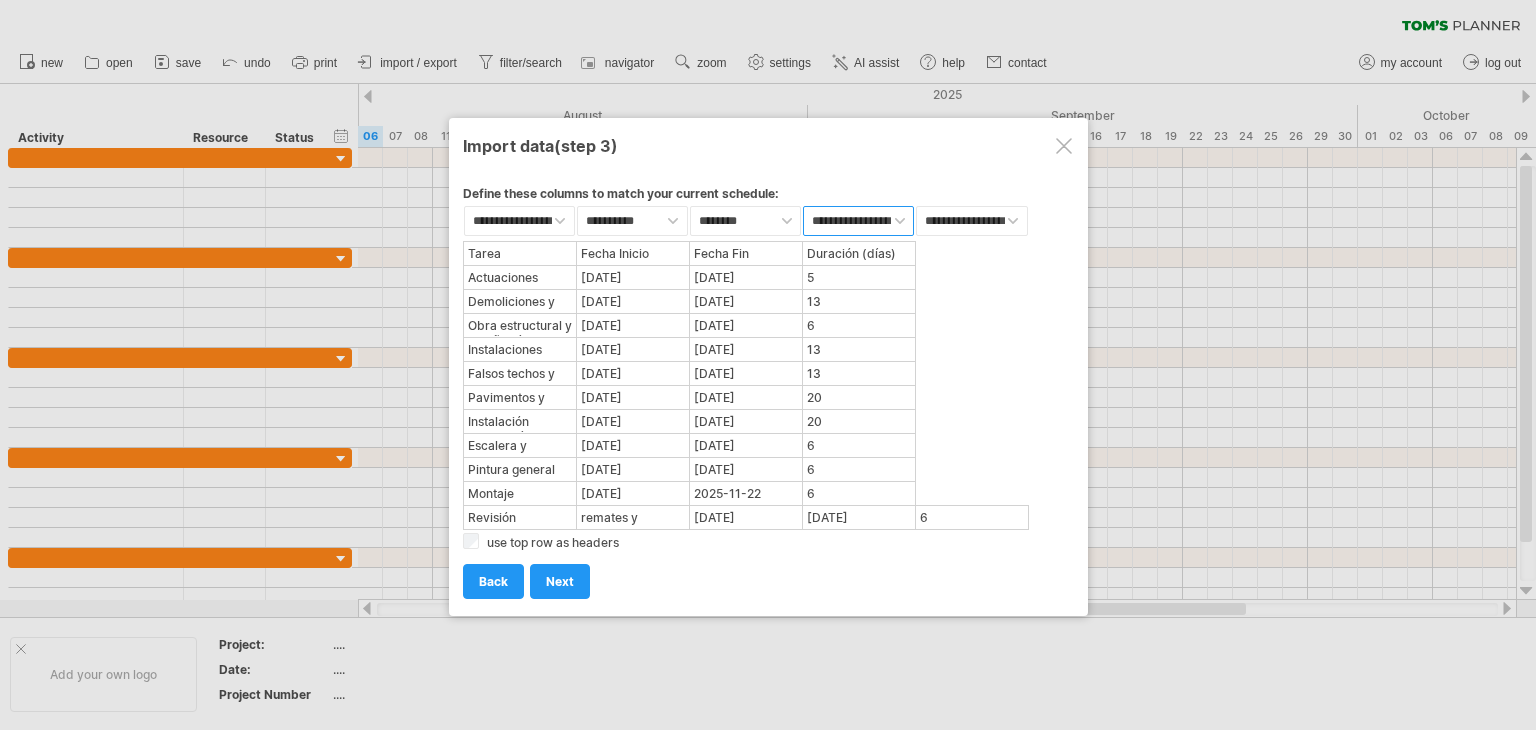 click on "**********" at bounding box center (858, 221) 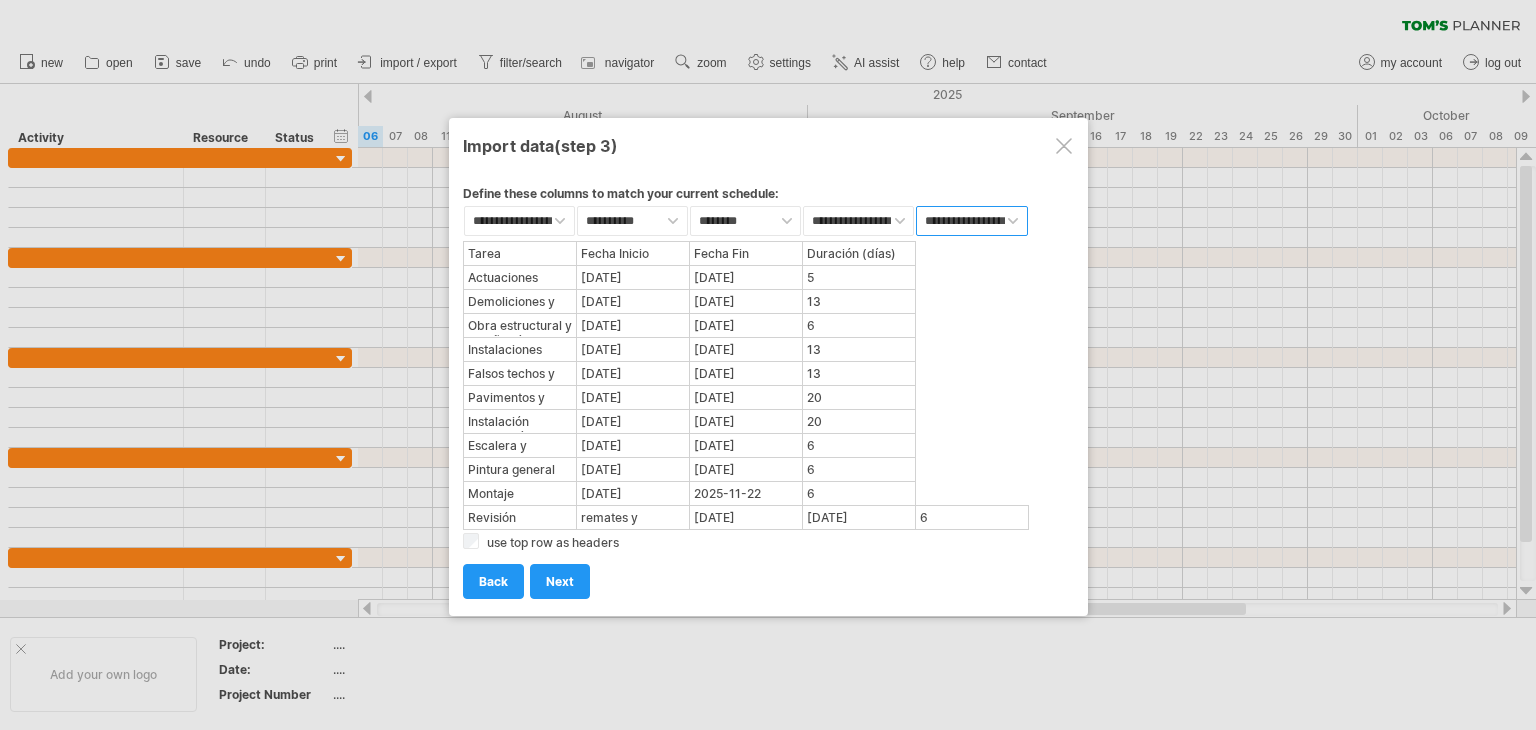click on "**********" at bounding box center (971, 221) 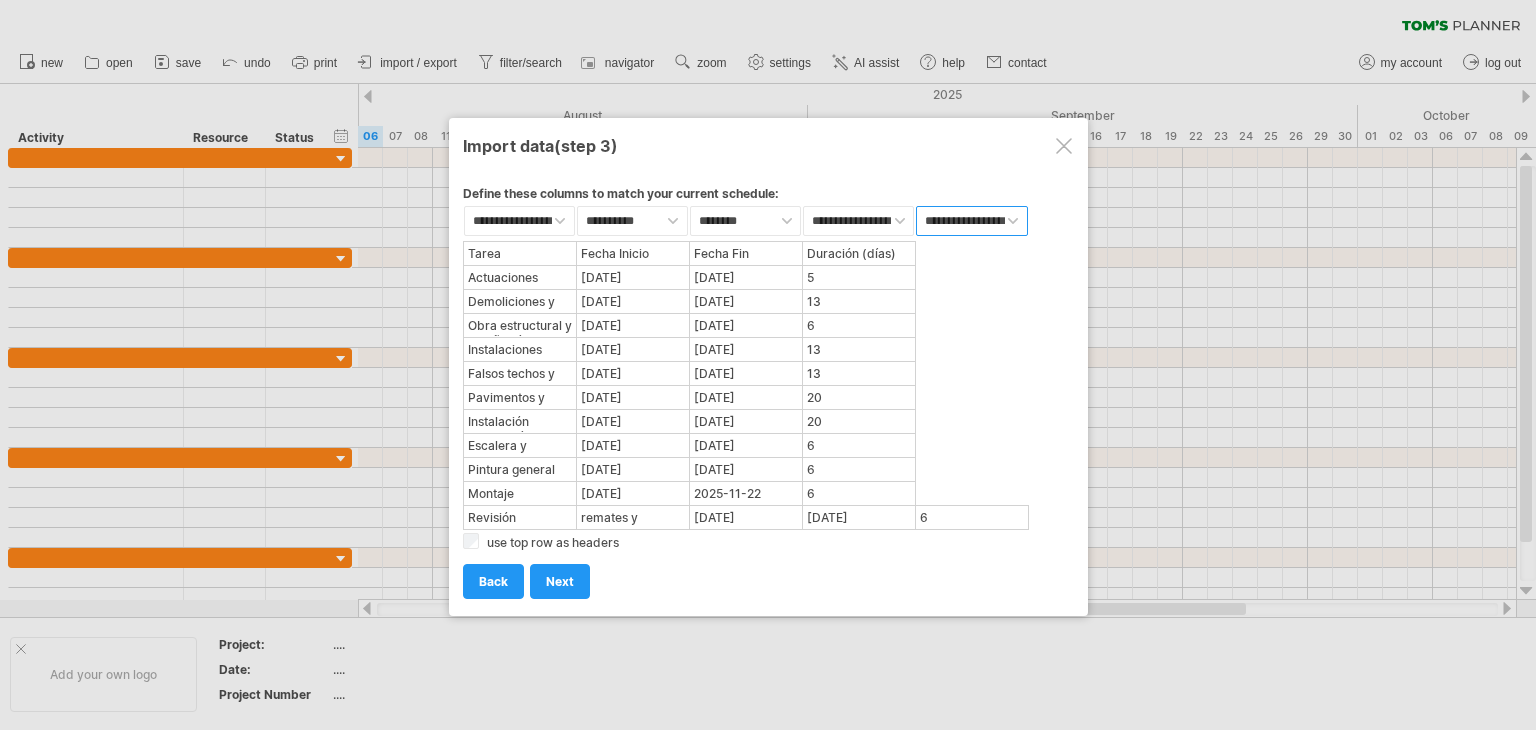 click on "**********" at bounding box center [971, 221] 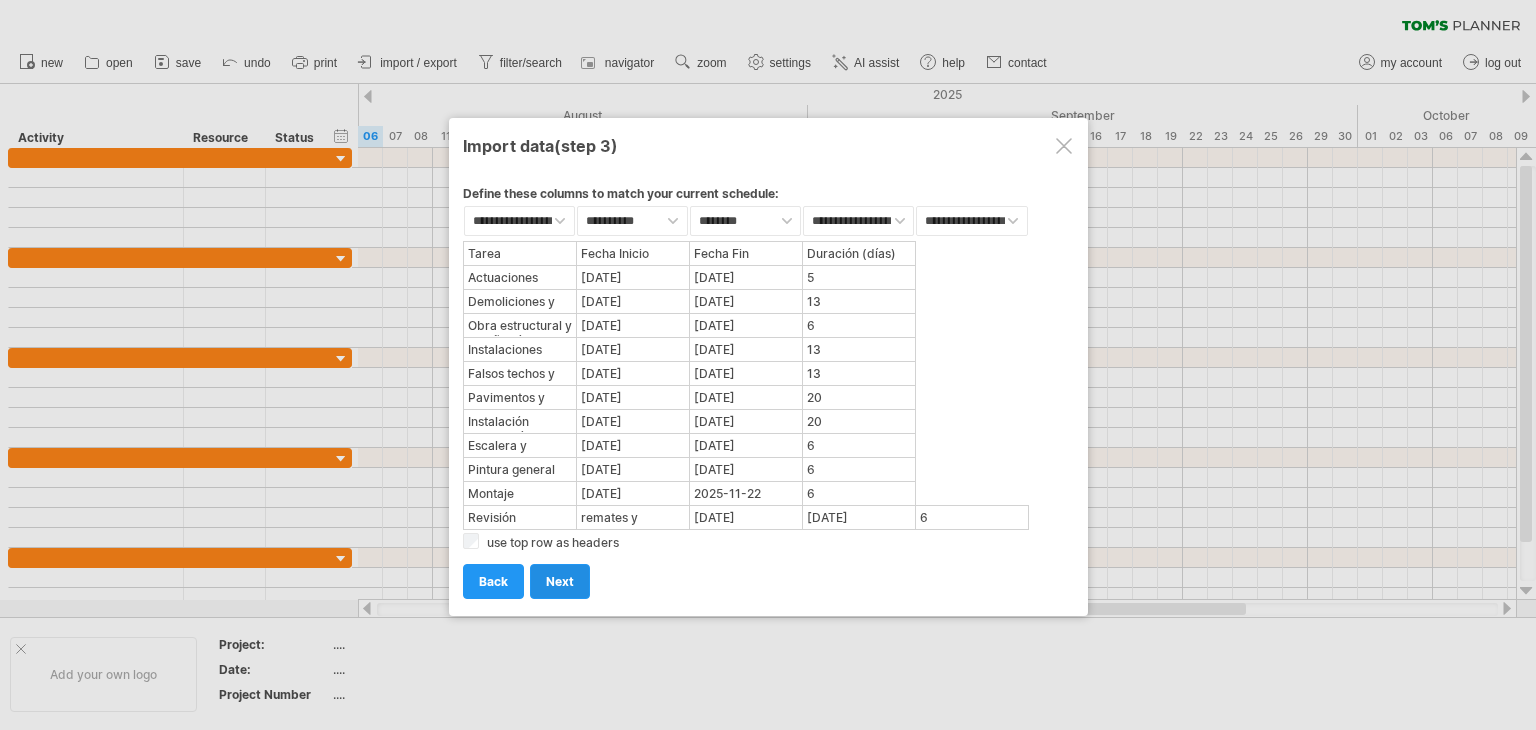 click on "next" at bounding box center (560, 581) 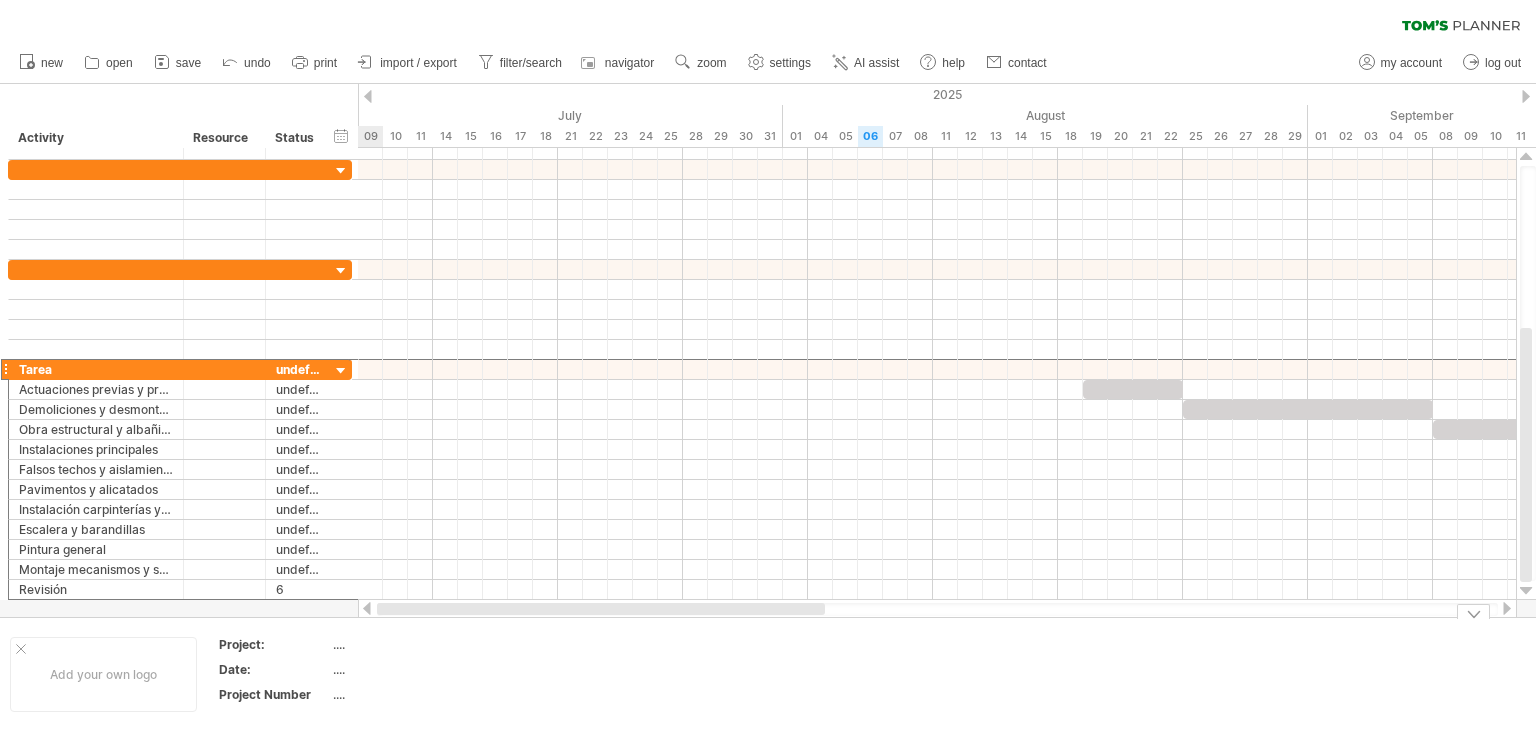 drag, startPoint x: 580, startPoint y: 613, endPoint x: 355, endPoint y: 624, distance: 225.26872 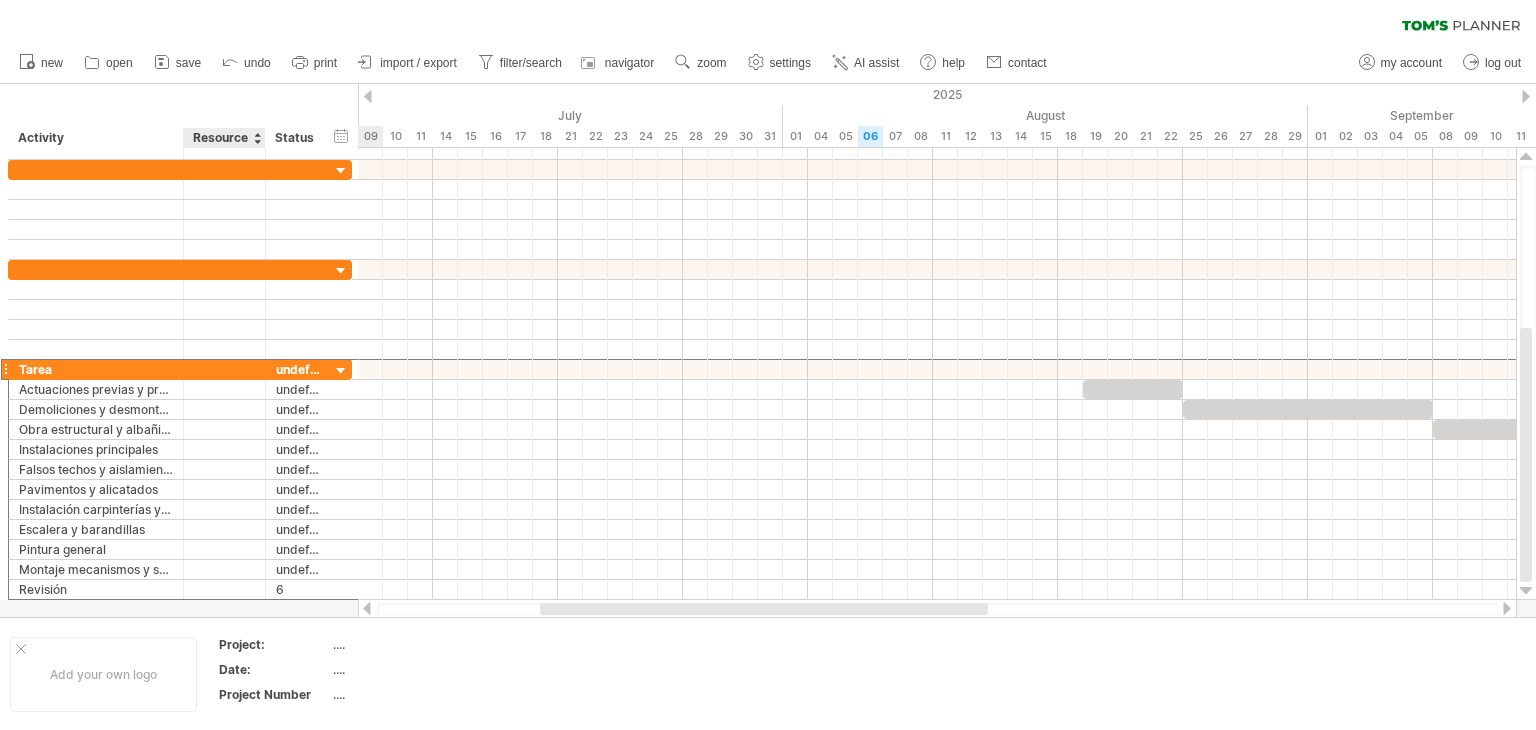 click on "Resource" at bounding box center [223, 138] 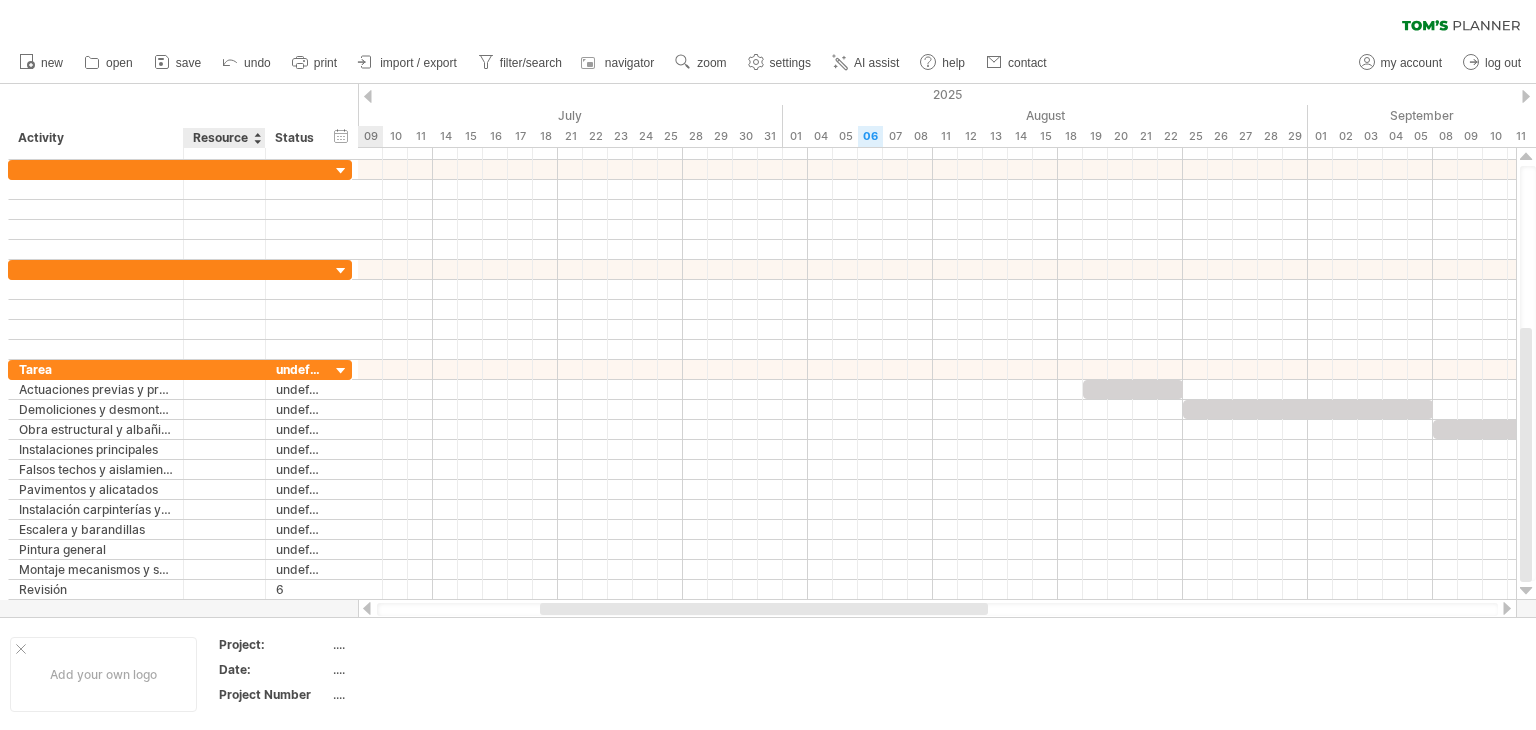 click on "Activity" at bounding box center [95, 138] 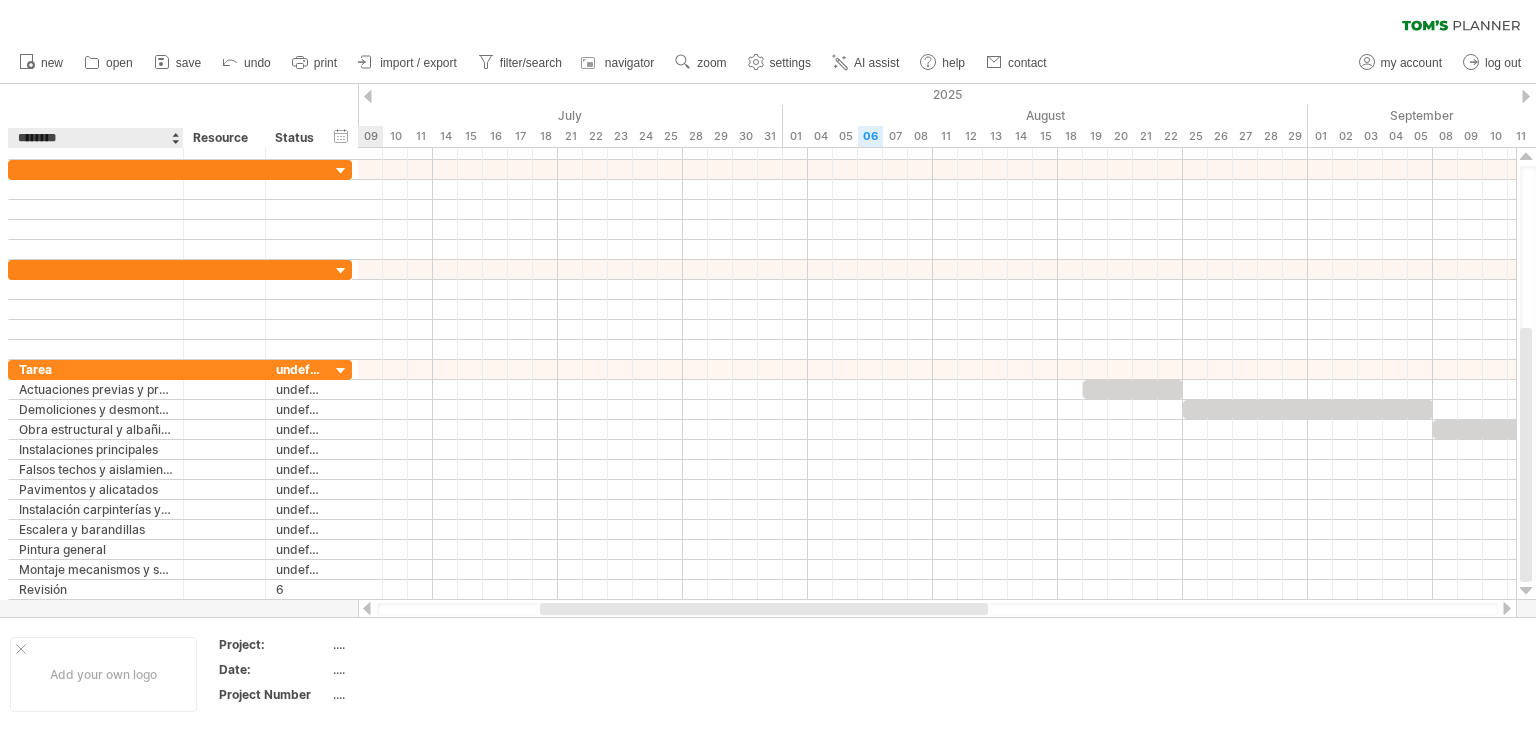 click on "********" at bounding box center (95, 138) 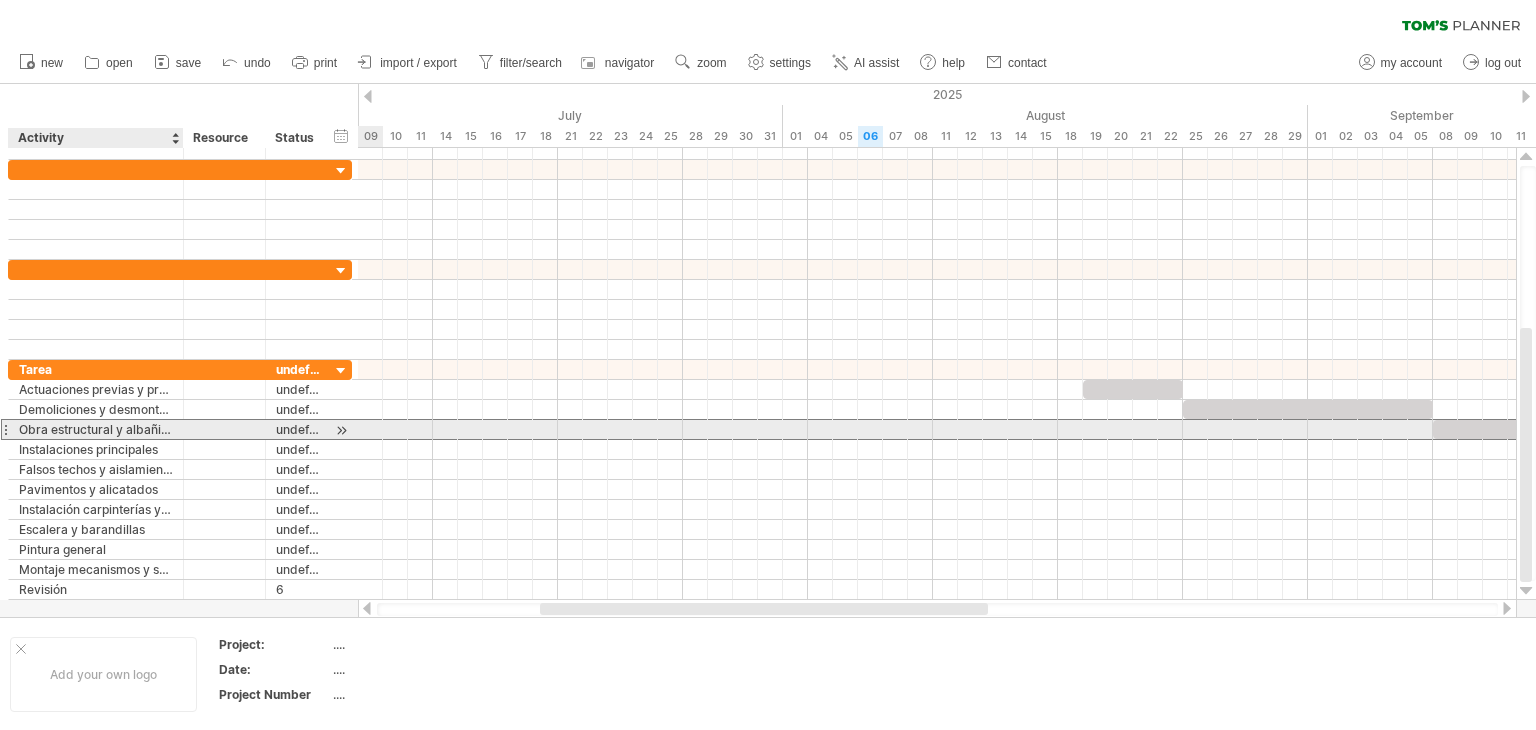 click on "Obra estructural y albañilería inicial" at bounding box center [96, 429] 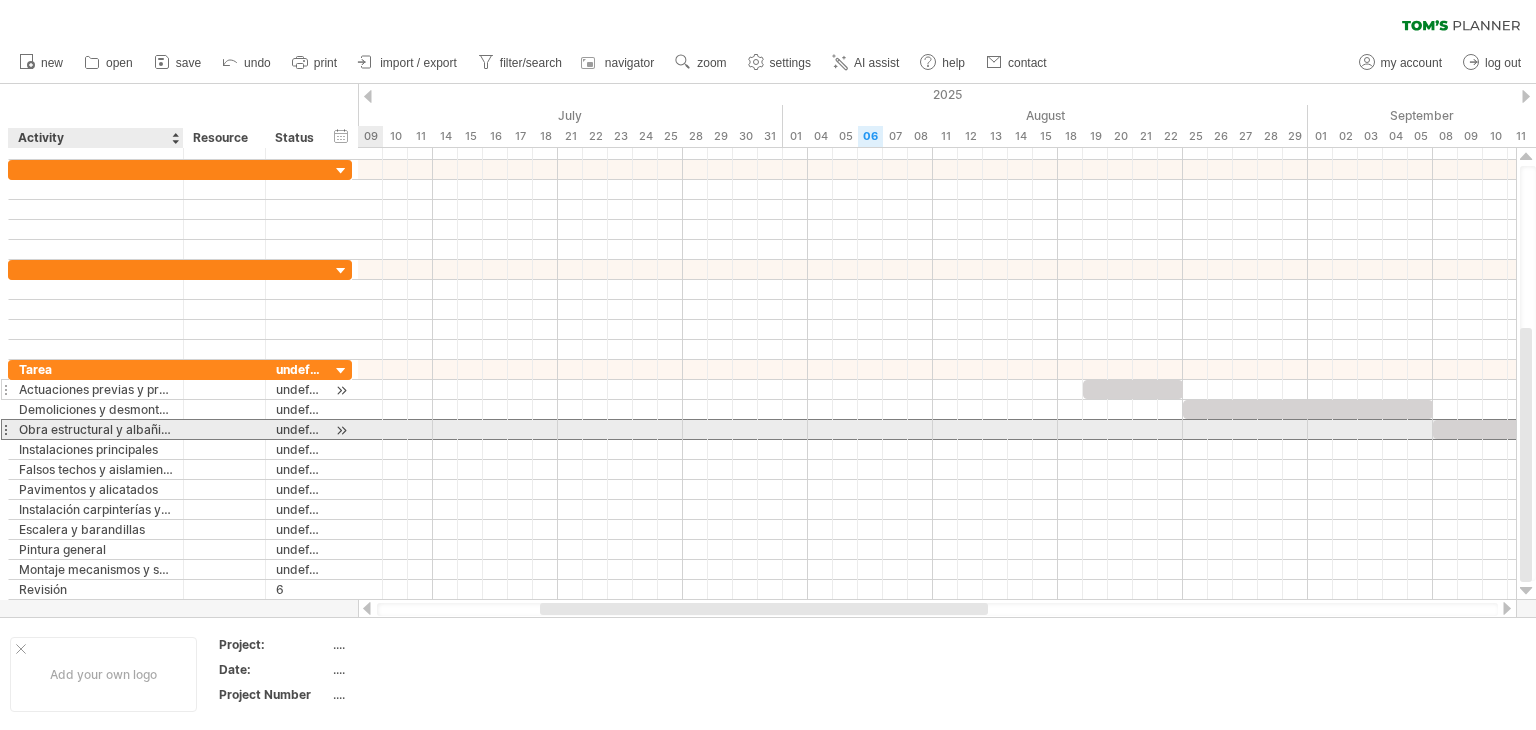 scroll, scrollTop: 0, scrollLeft: 0, axis: both 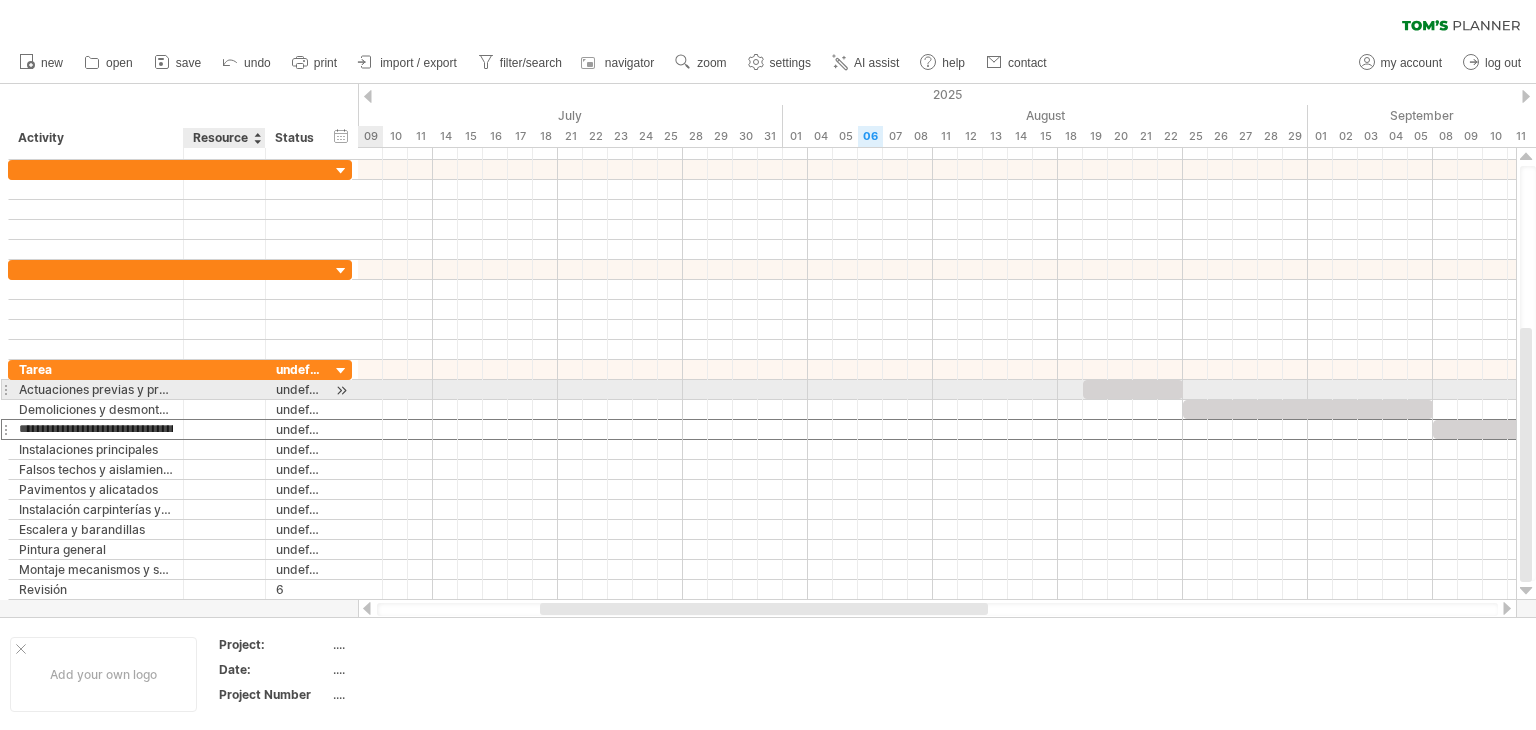 click at bounding box center [225, 389] 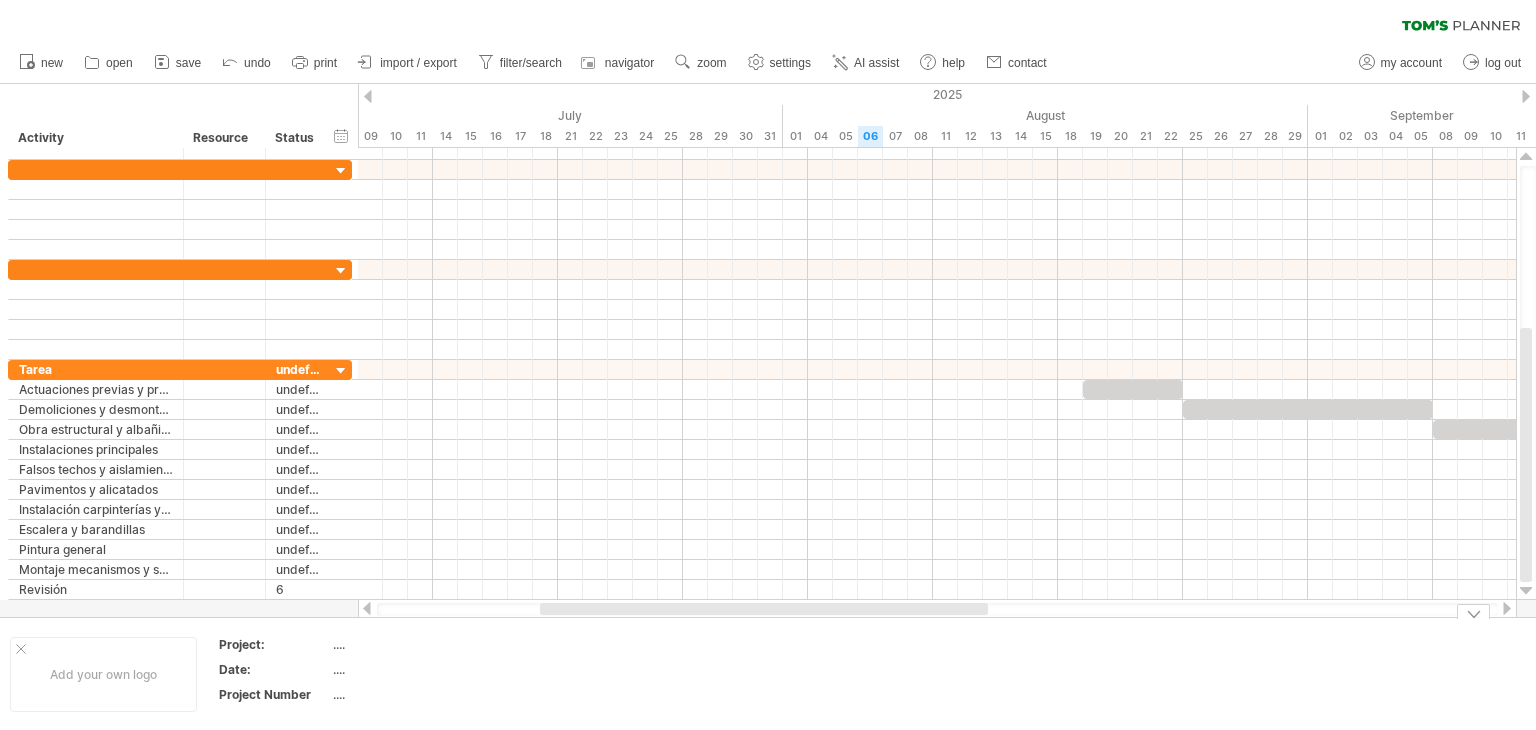 drag, startPoint x: 686, startPoint y: 645, endPoint x: 817, endPoint y: 639, distance: 131.13733 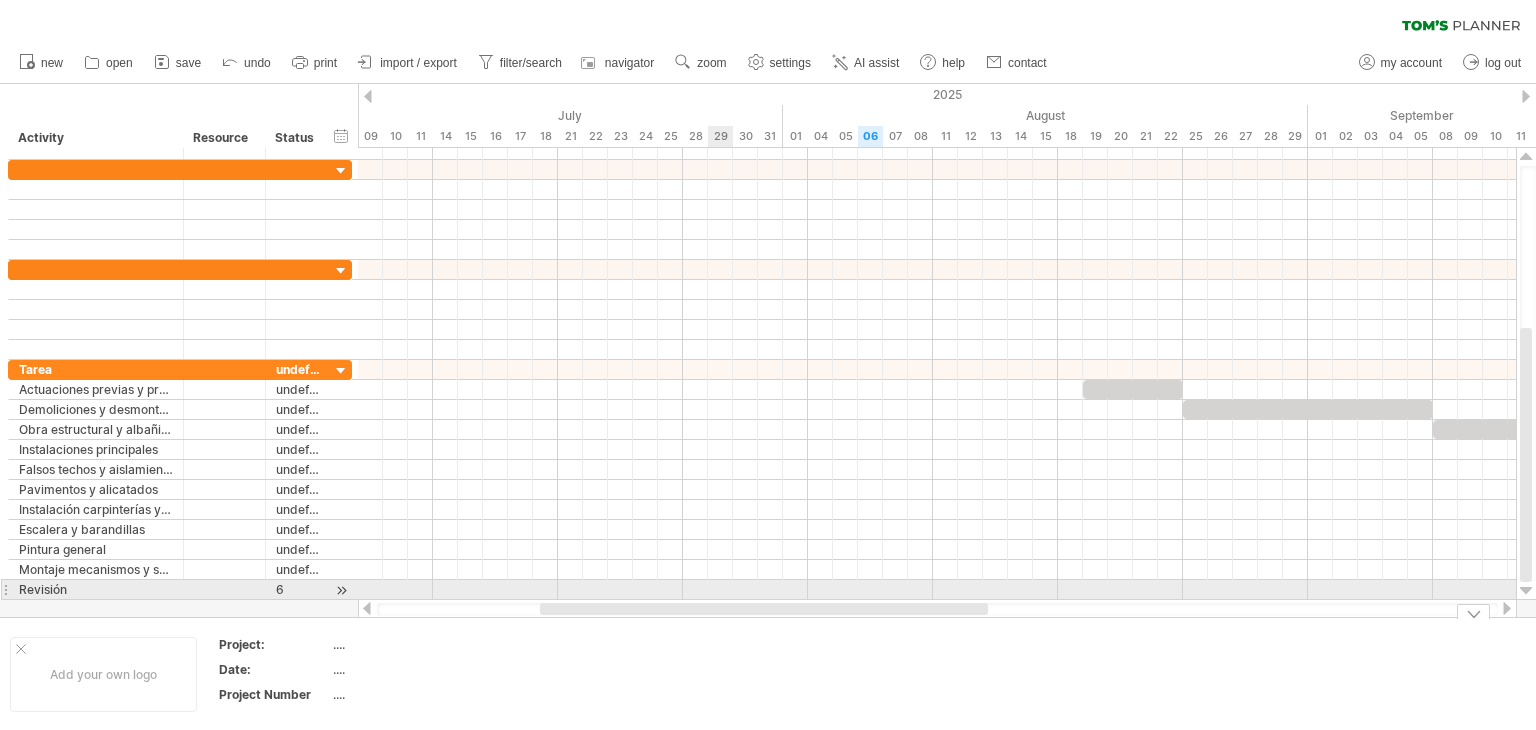 click at bounding box center [937, 374] 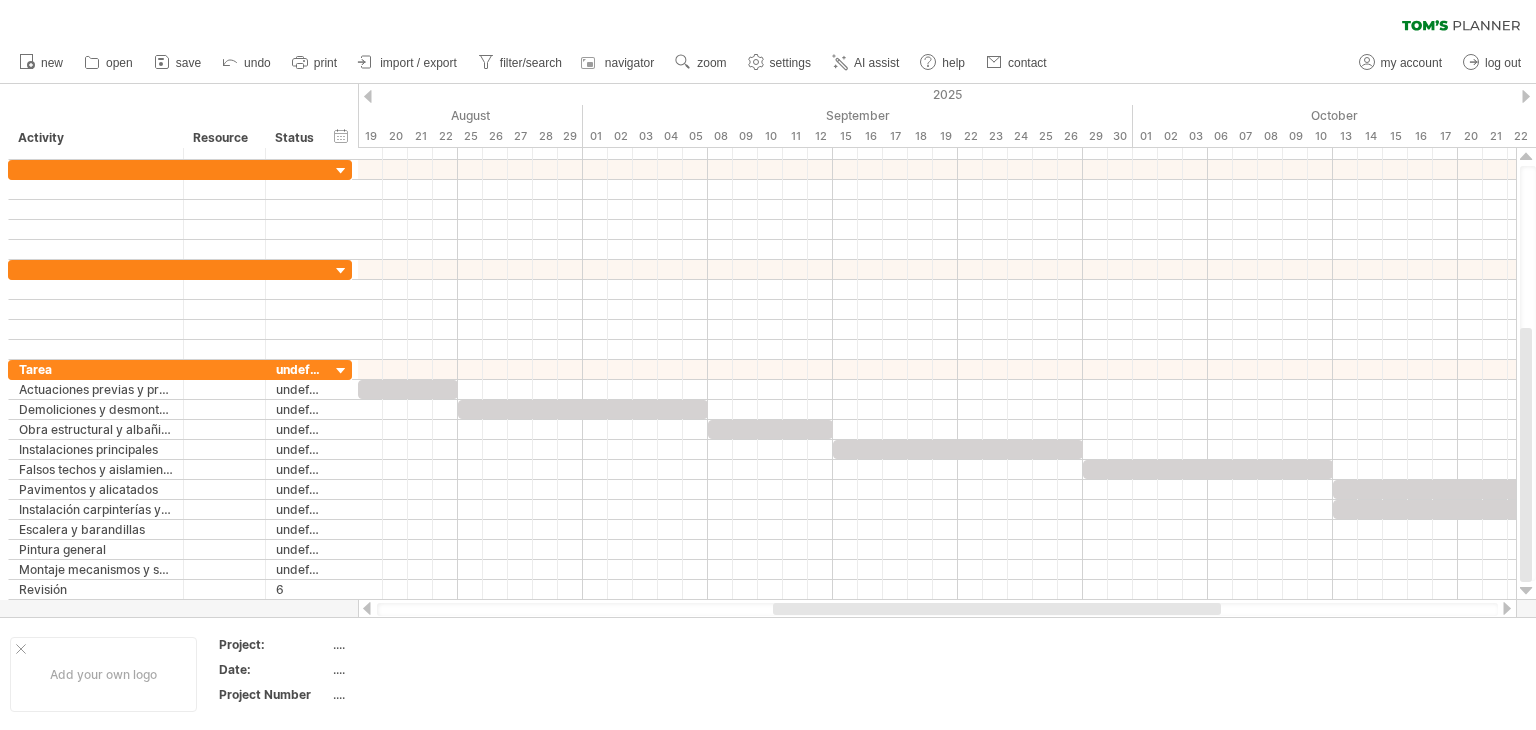 drag, startPoint x: 708, startPoint y: 613, endPoint x: 943, endPoint y: 611, distance: 235.00851 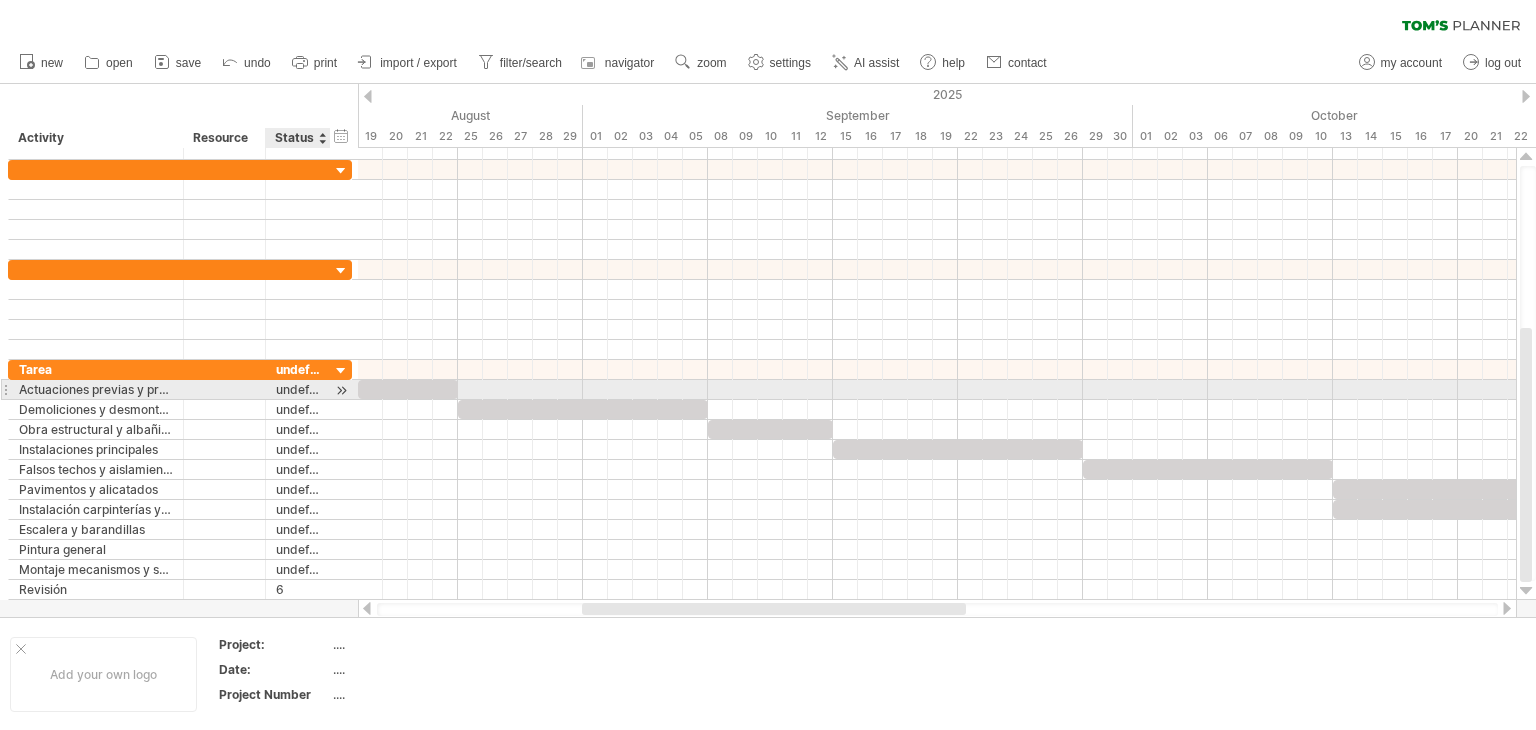 click on "undefined" at bounding box center [298, 389] 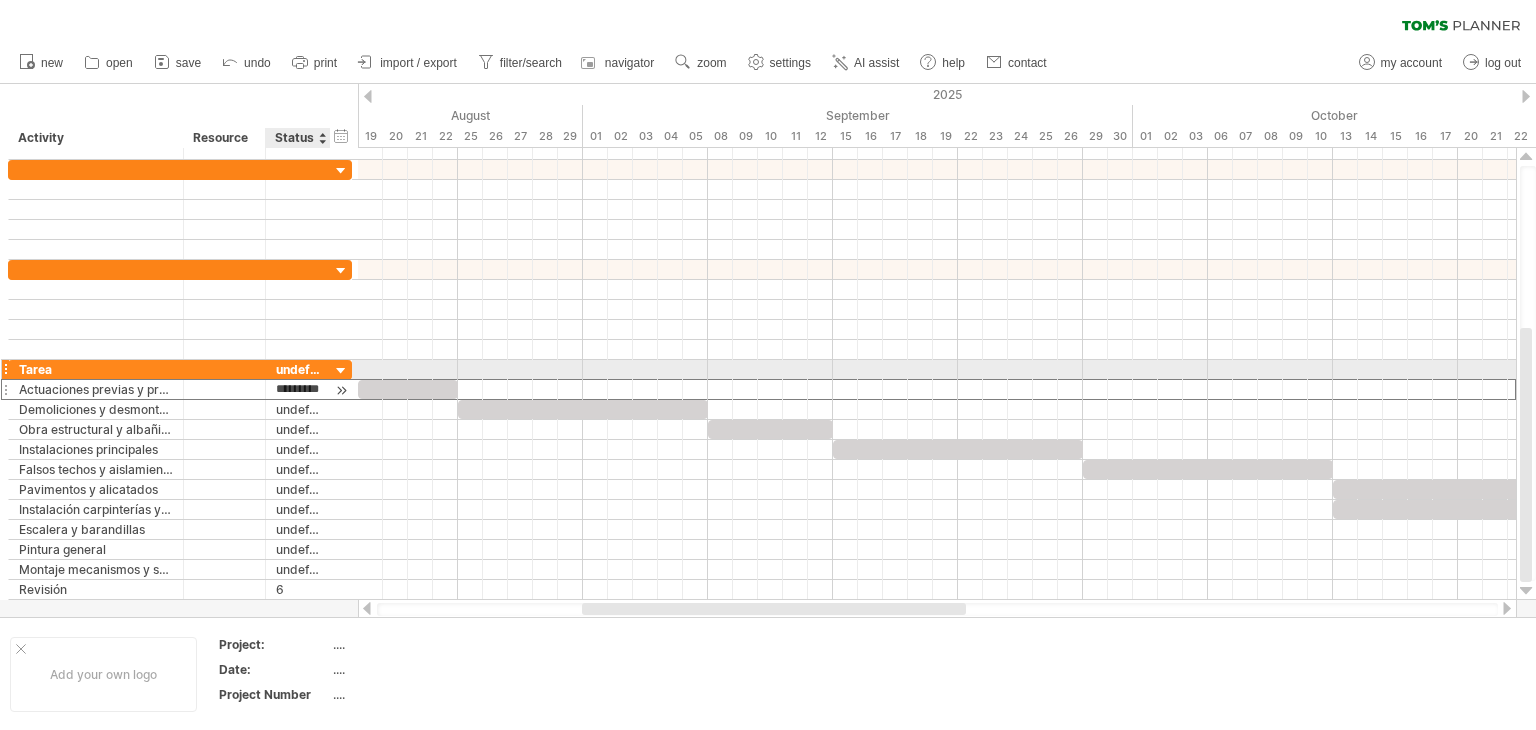 scroll, scrollTop: 0, scrollLeft: 0, axis: both 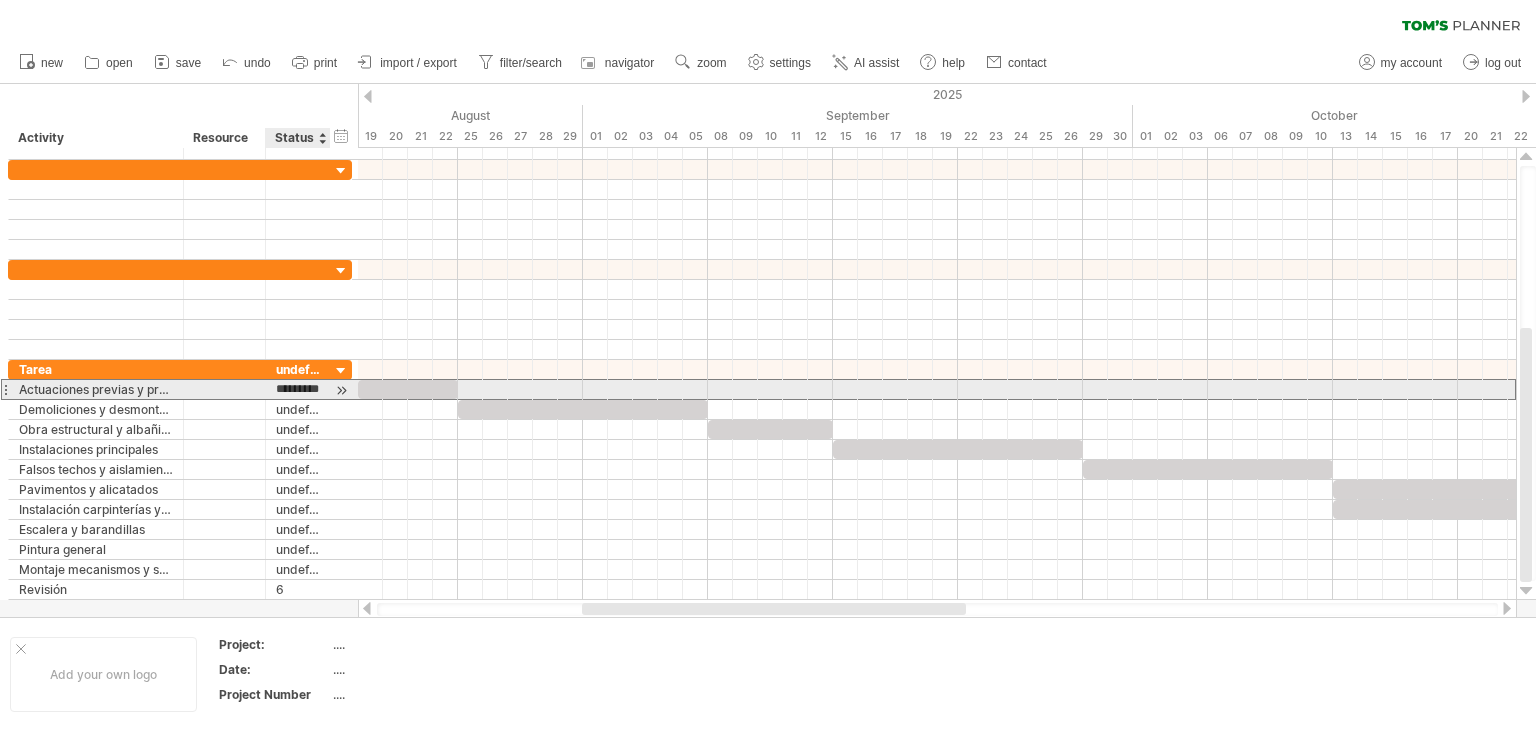 click at bounding box center [341, 390] 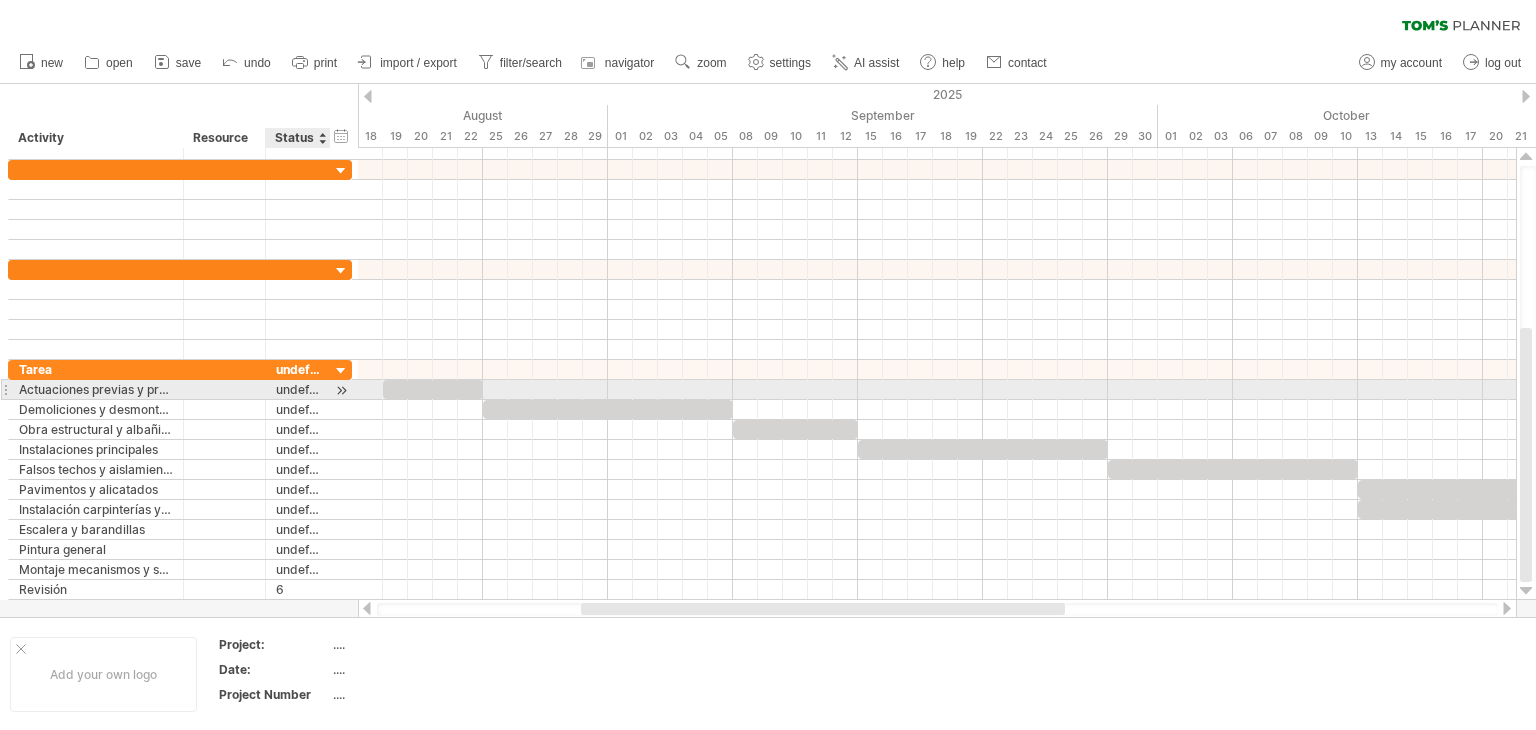 click at bounding box center (341, 390) 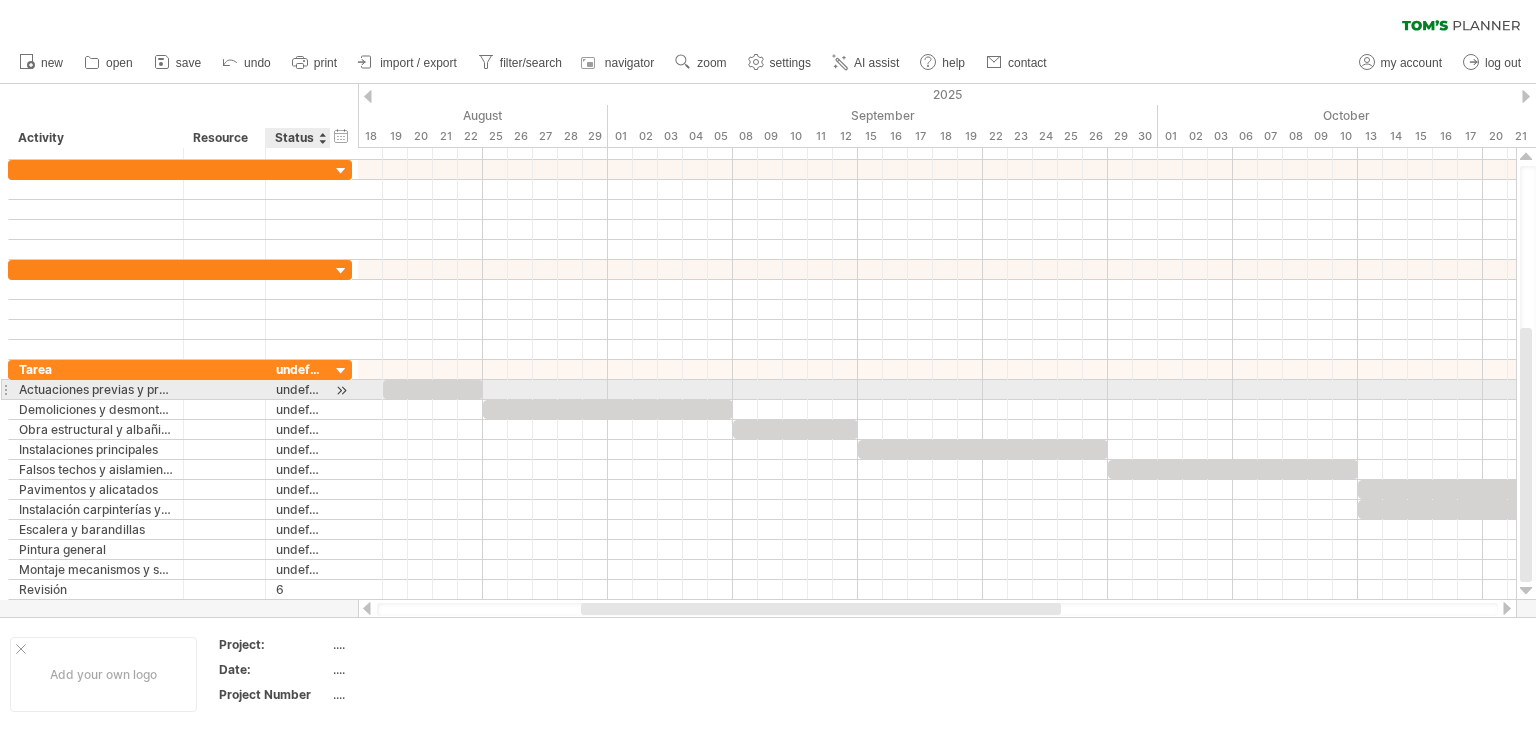 click at bounding box center [341, 390] 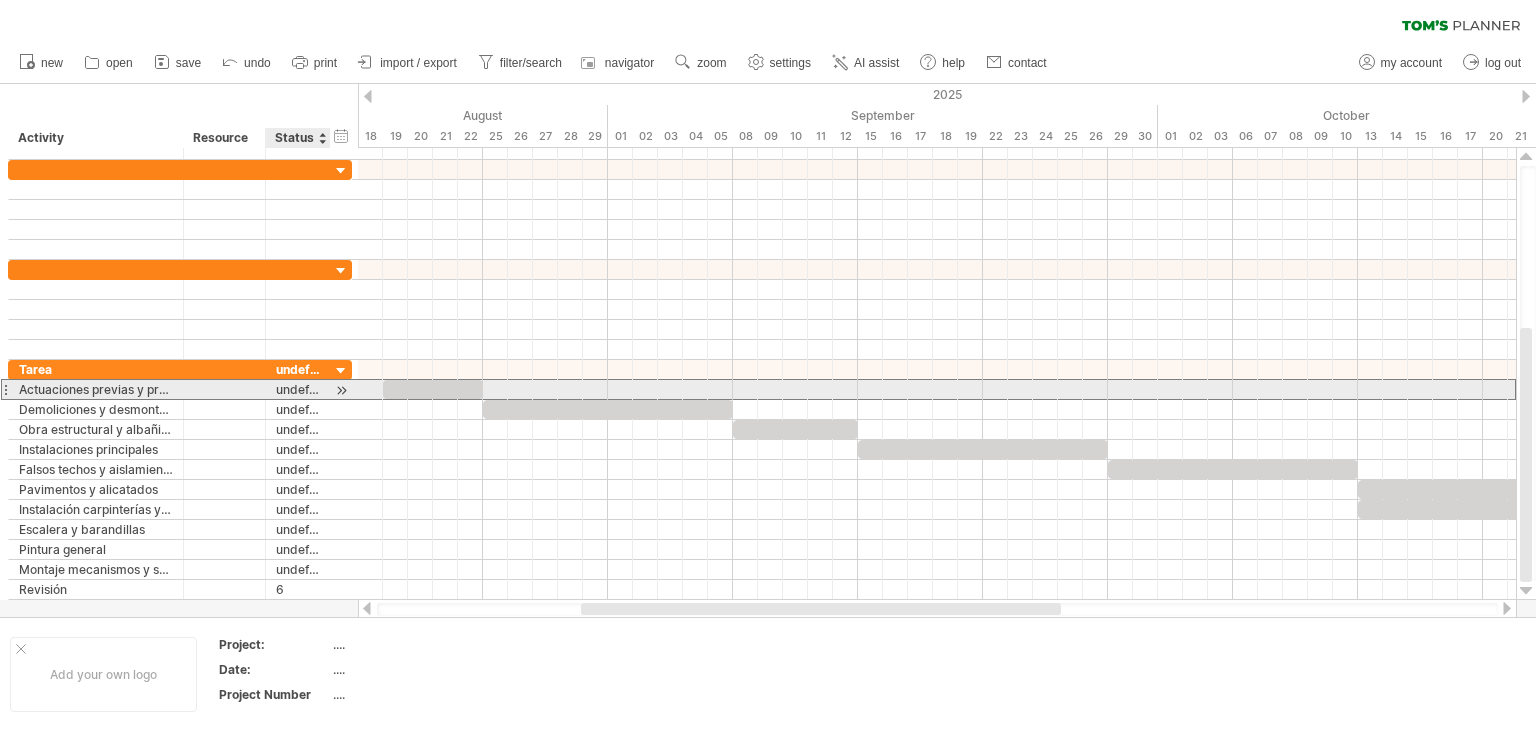 click on "********* undefined" at bounding box center [298, 389] 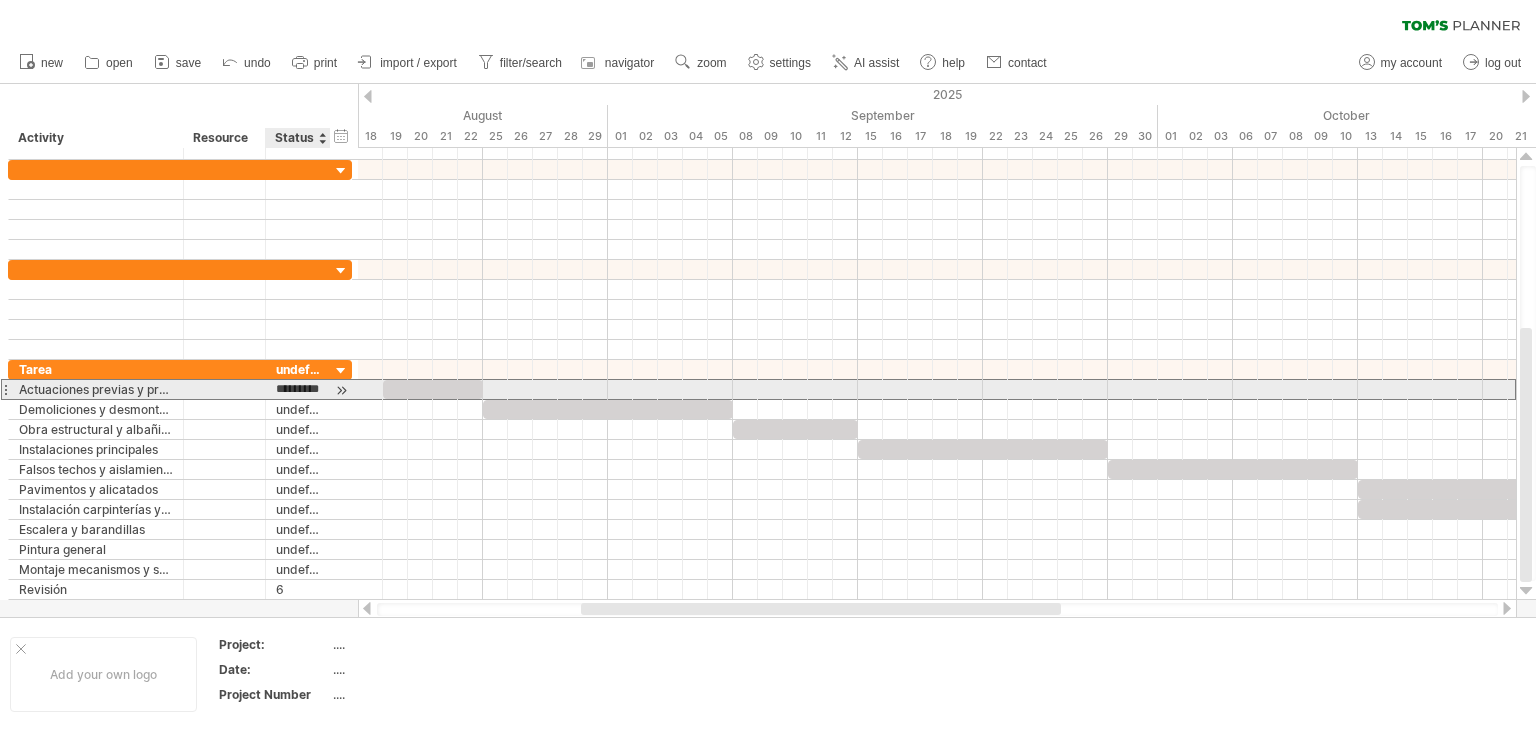 click on "*********" at bounding box center [298, 389] 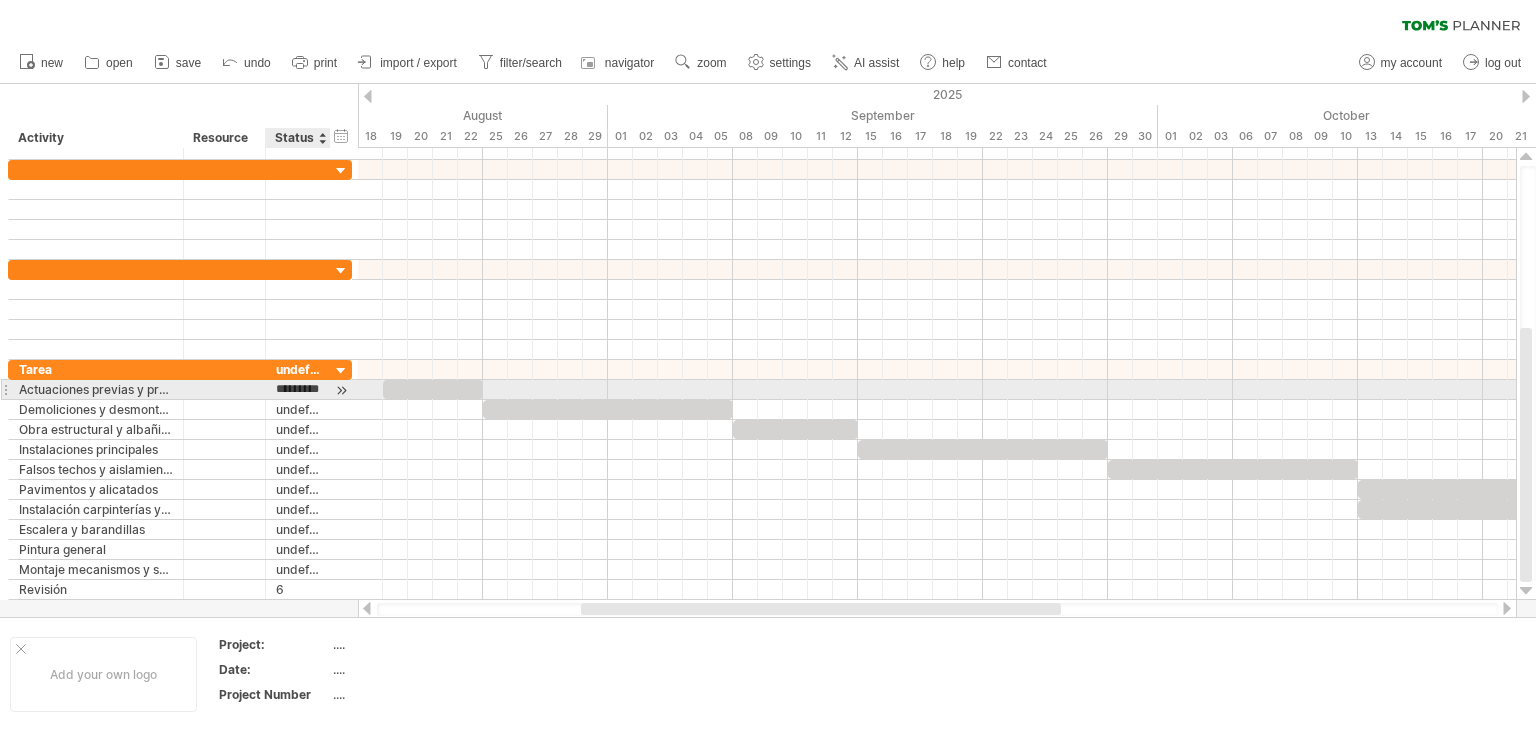 click at bounding box center (341, 390) 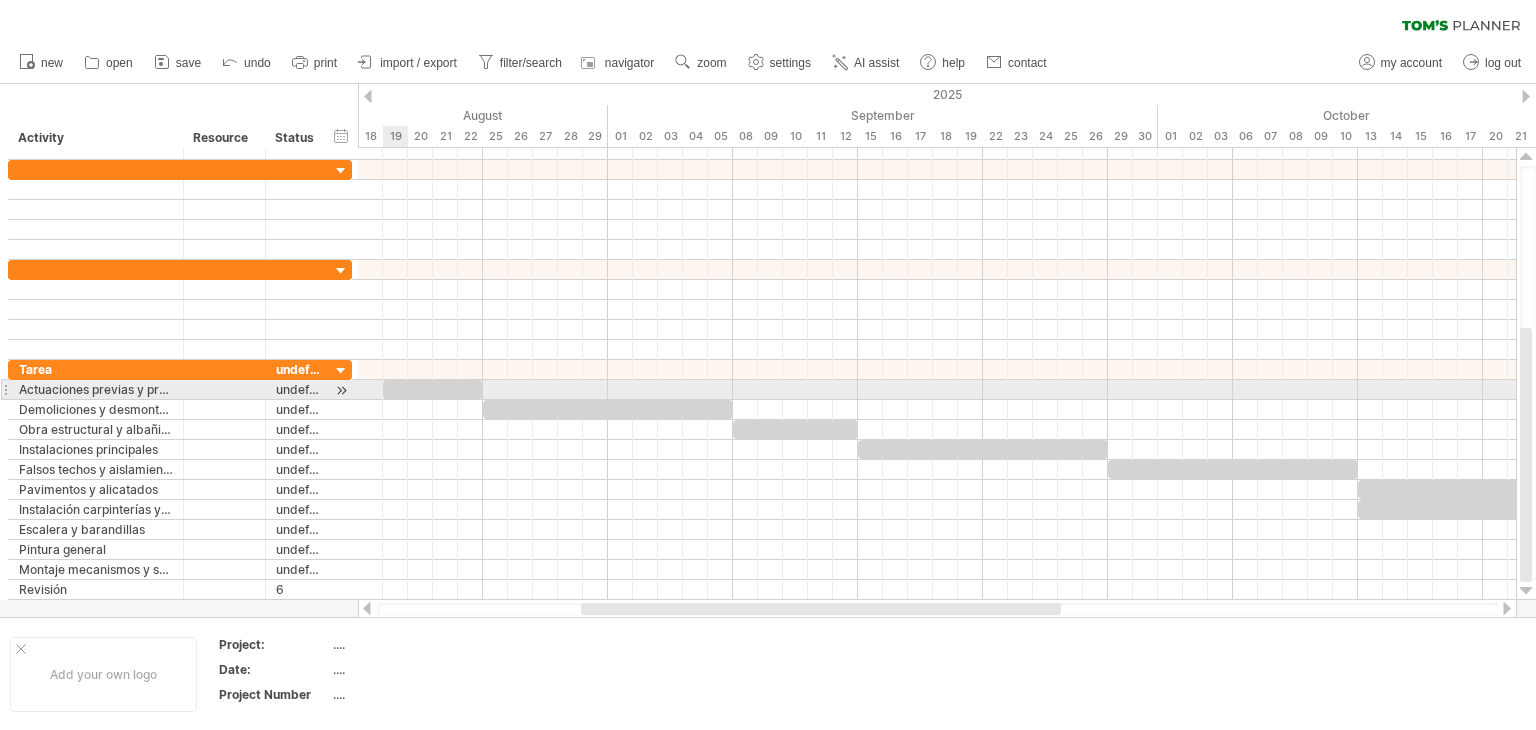 click at bounding box center [383, 389] 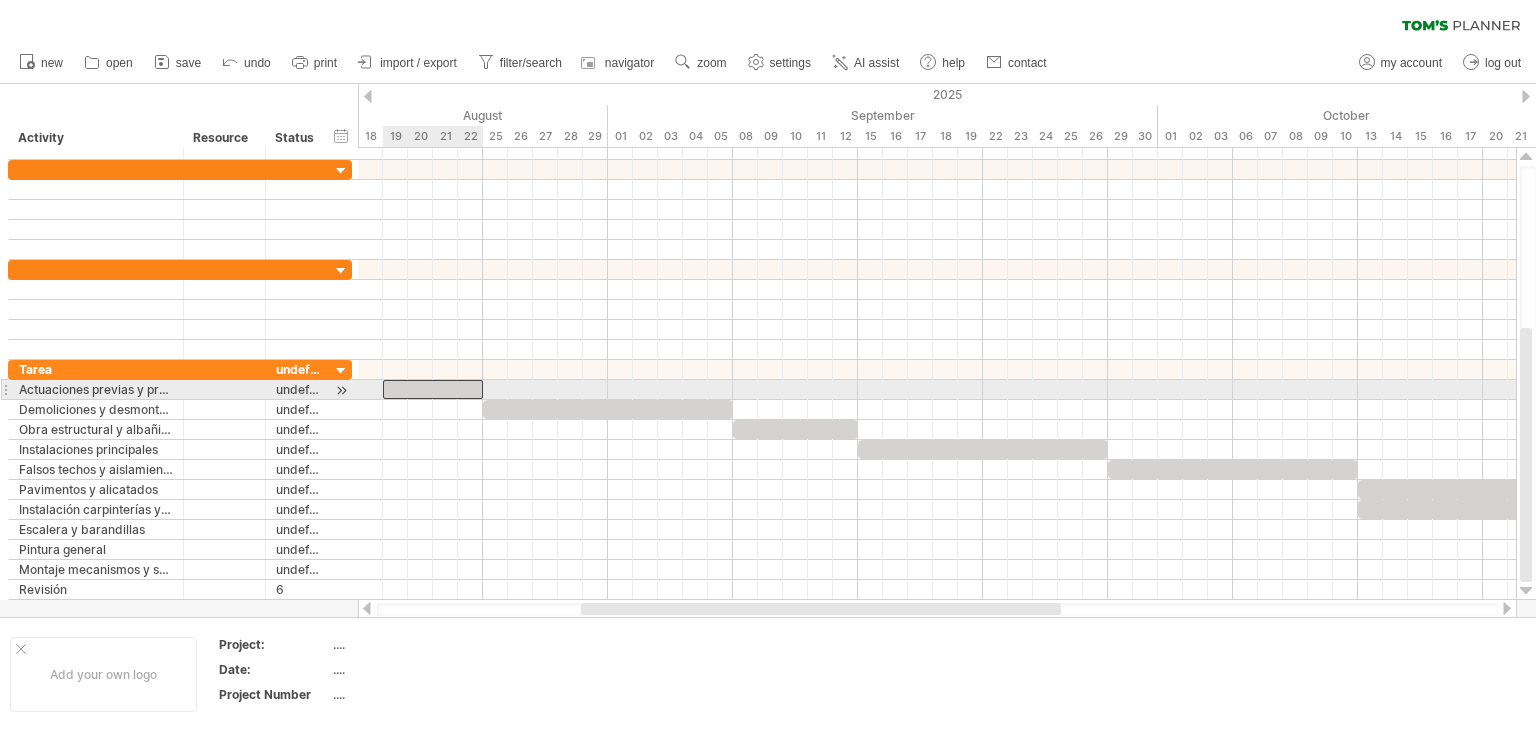 click at bounding box center (433, 389) 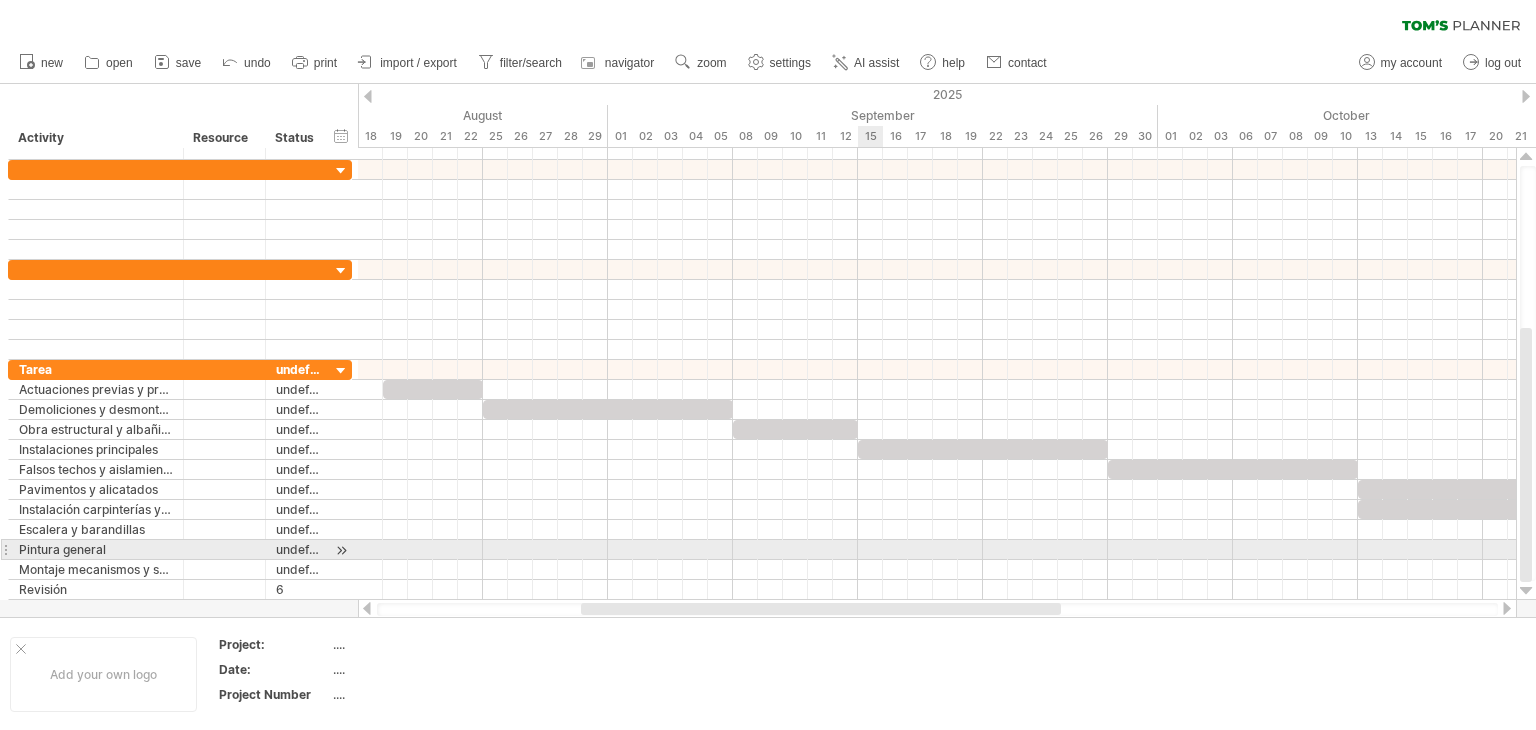 click at bounding box center (937, 570) 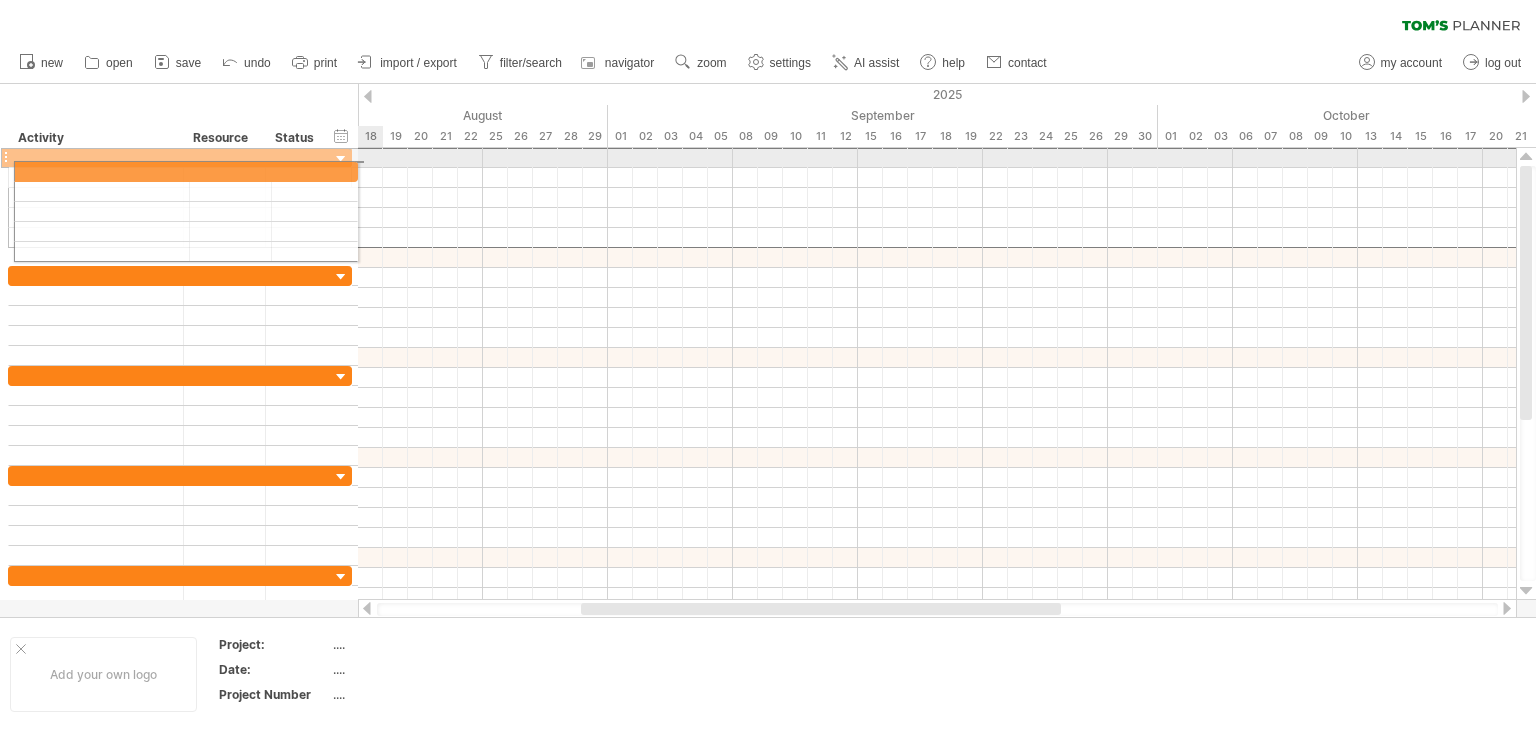 click on "**********" at bounding box center [176, 387] 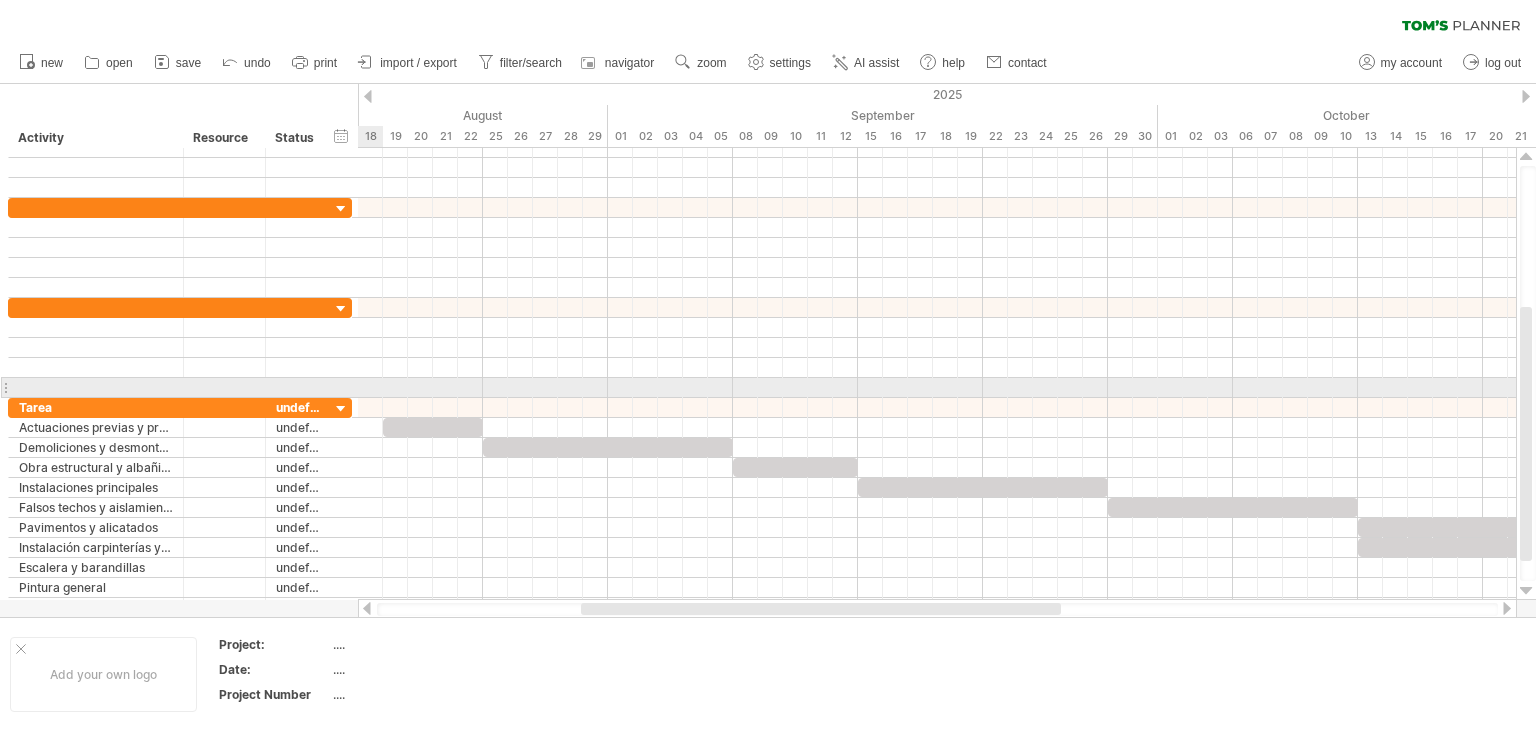 click at bounding box center [5, 387] 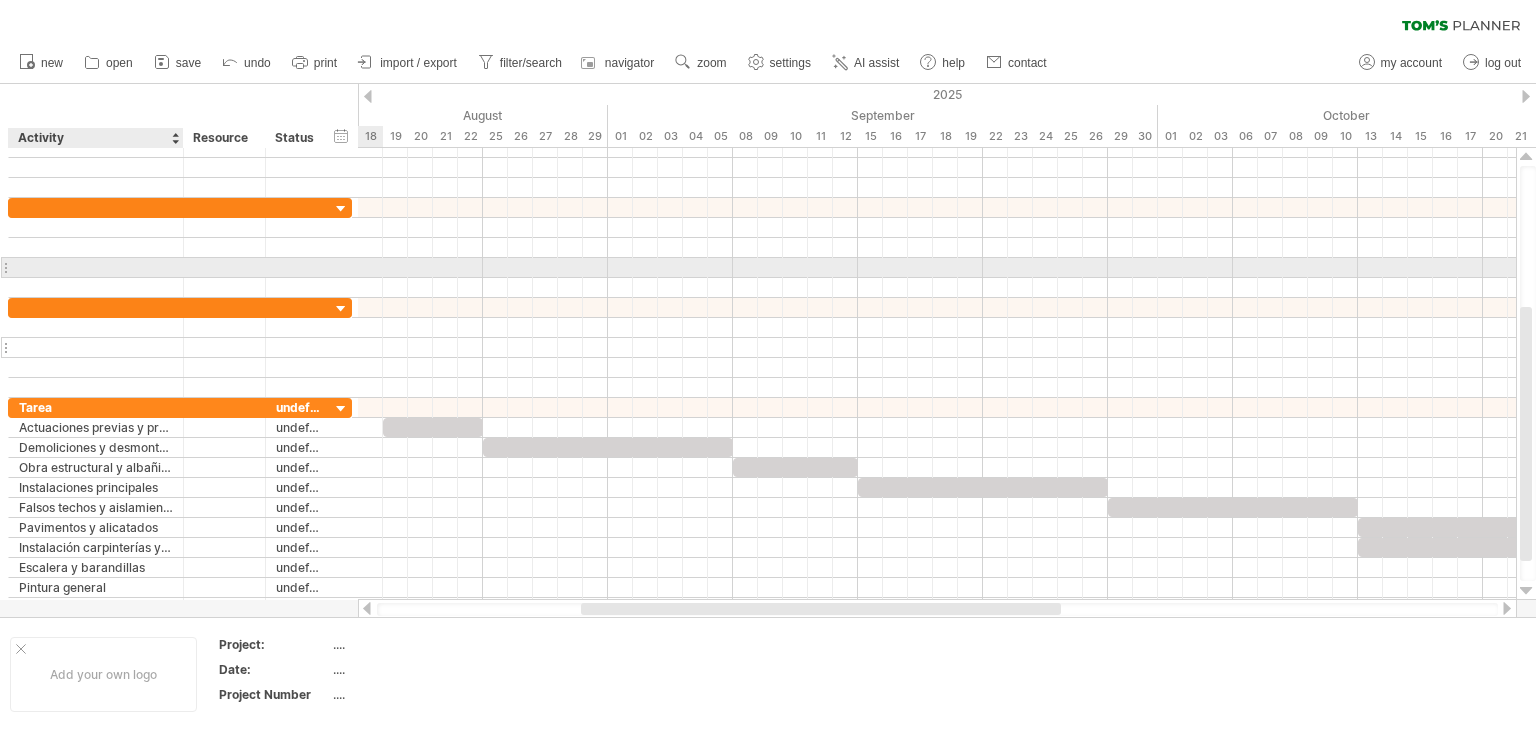 drag, startPoint x: 0, startPoint y: 401, endPoint x: 4, endPoint y: 347, distance: 54.147945 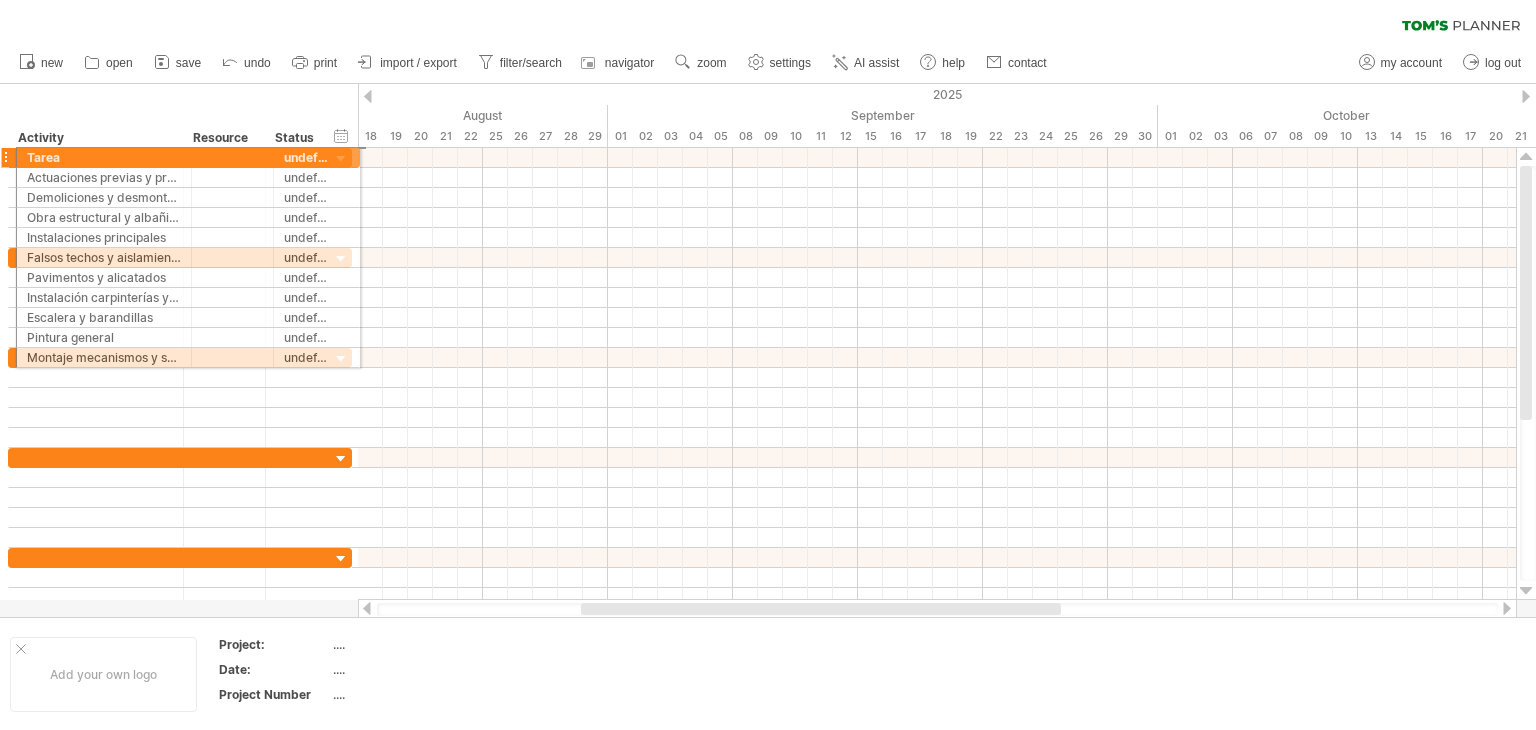 drag, startPoint x: 3, startPoint y: 401, endPoint x: 3, endPoint y: 154, distance: 247 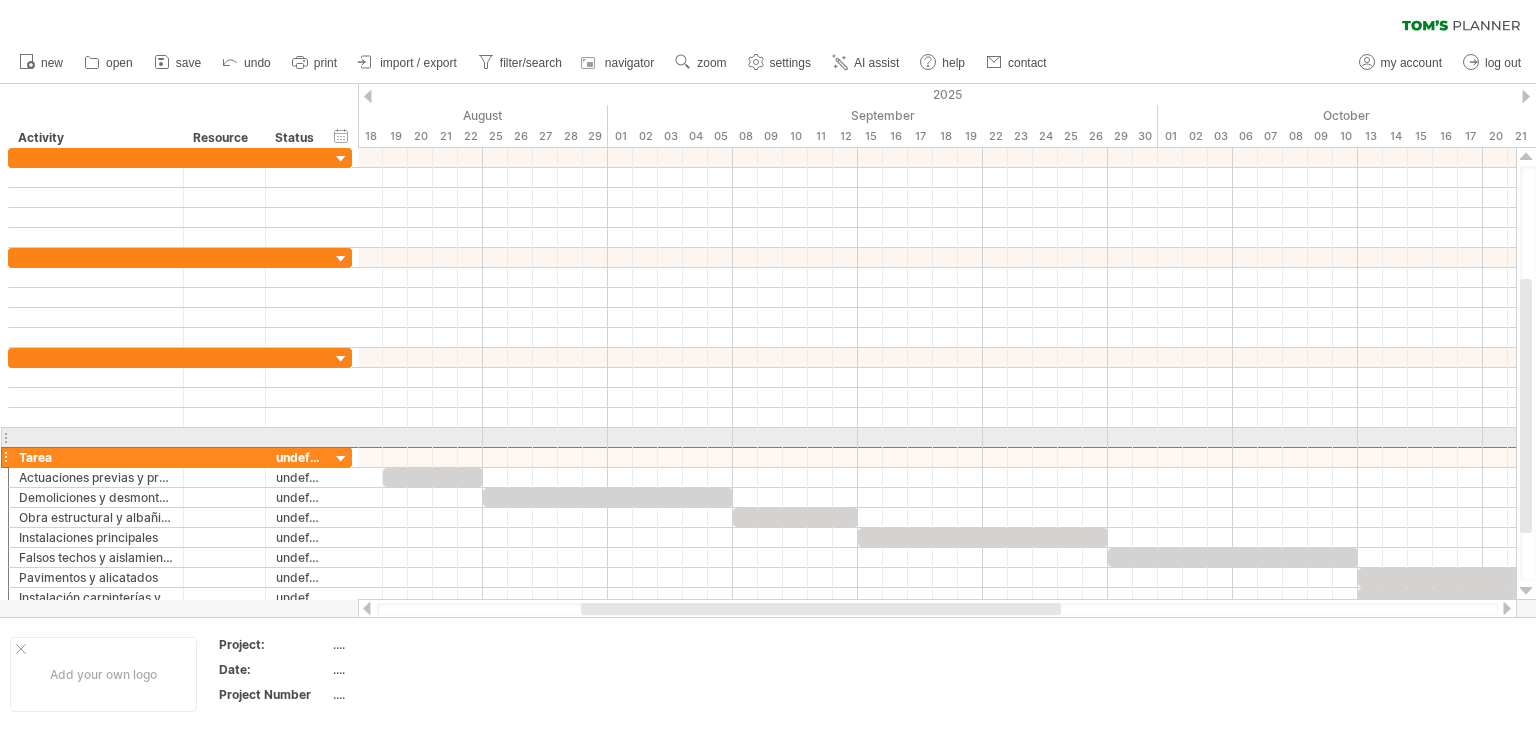 click at bounding box center [96, 437] 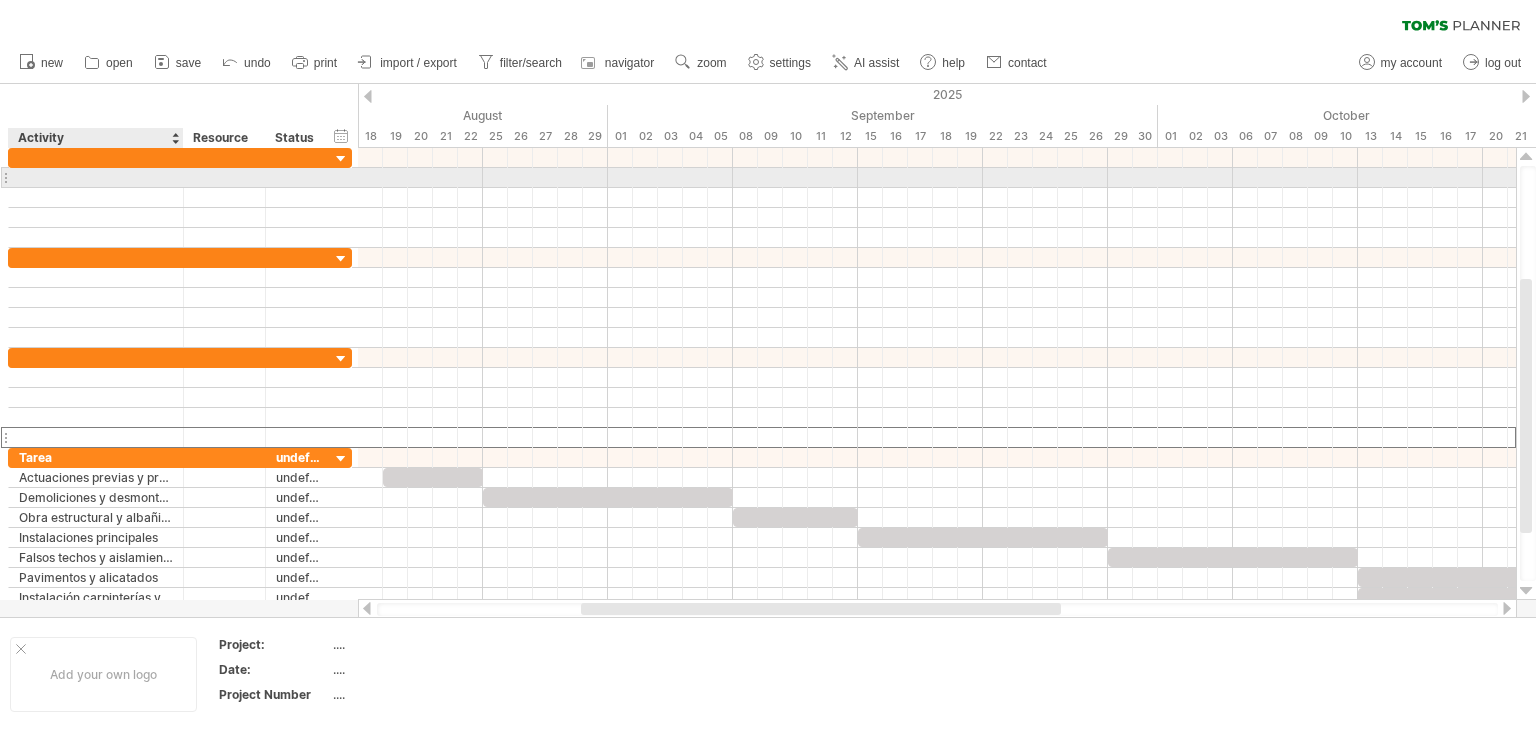 click at bounding box center (96, 177) 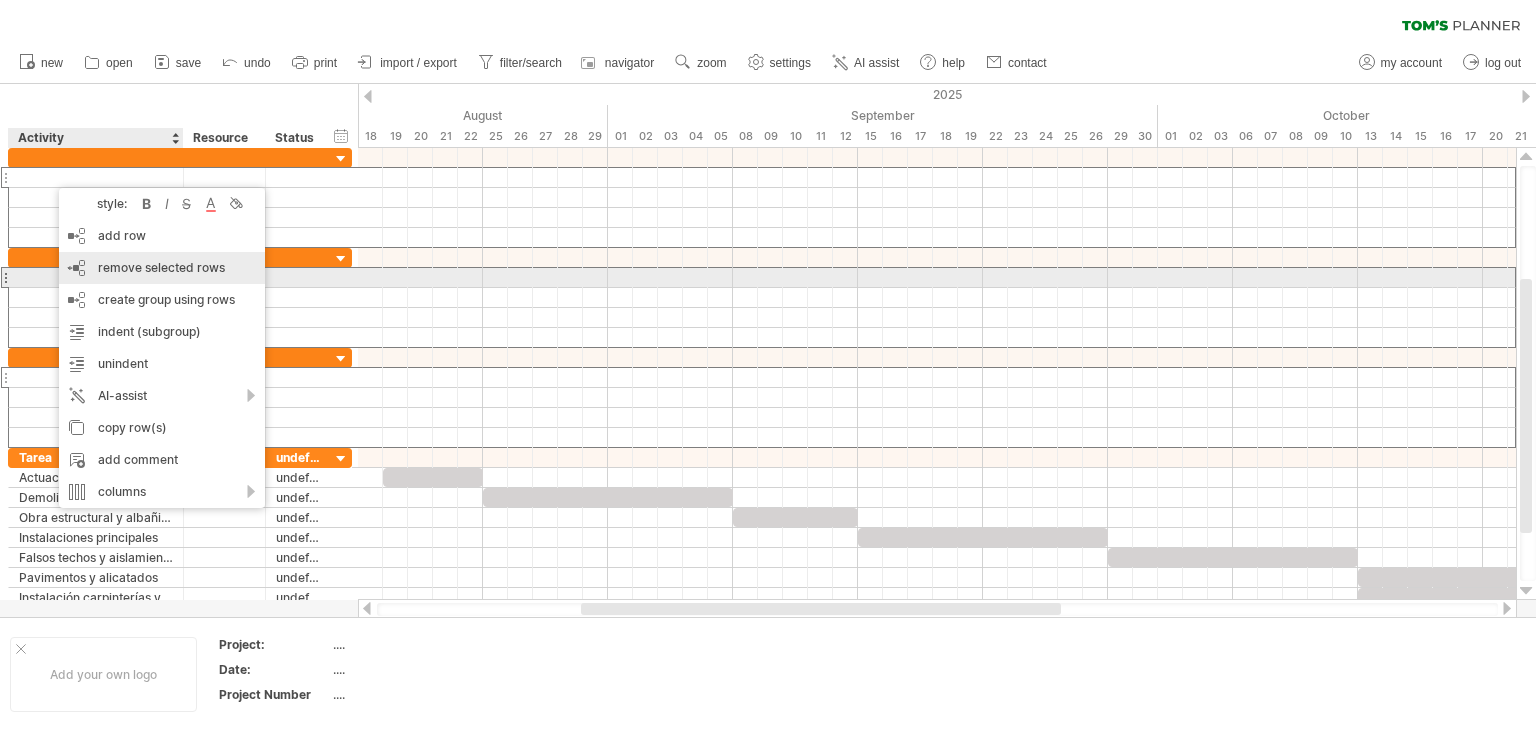 click on "remove selected rows" at bounding box center (161, 267) 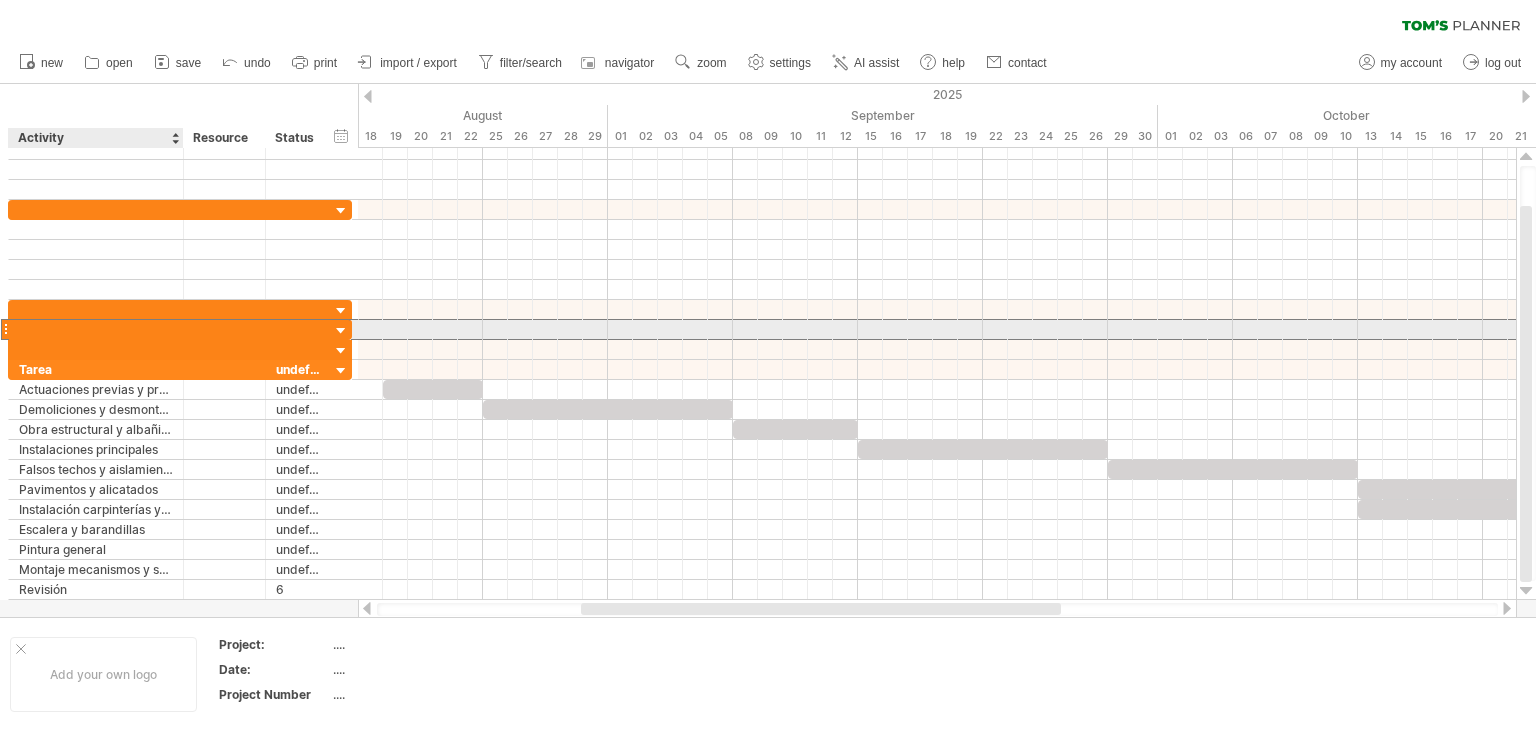 click at bounding box center [96, 329] 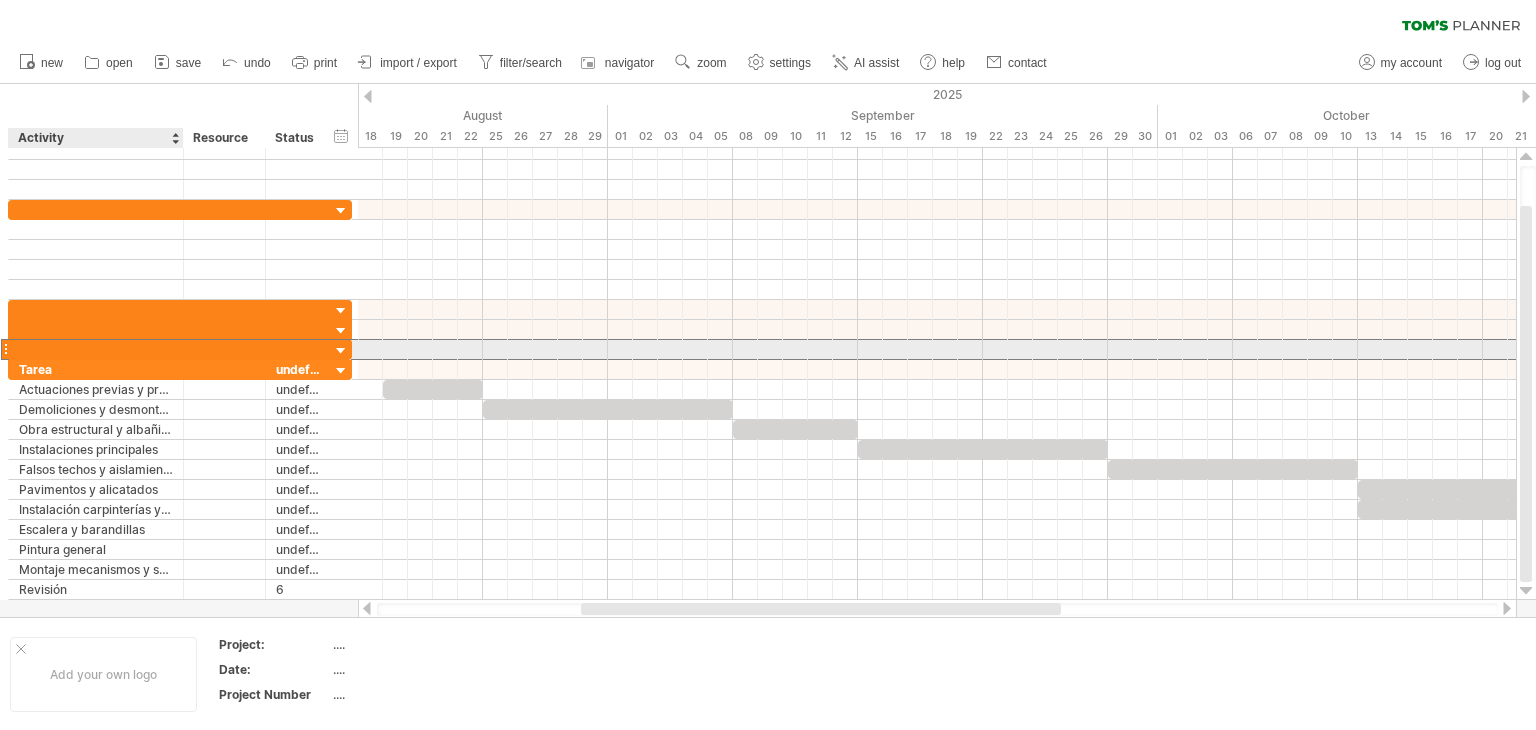 click at bounding box center [96, 349] 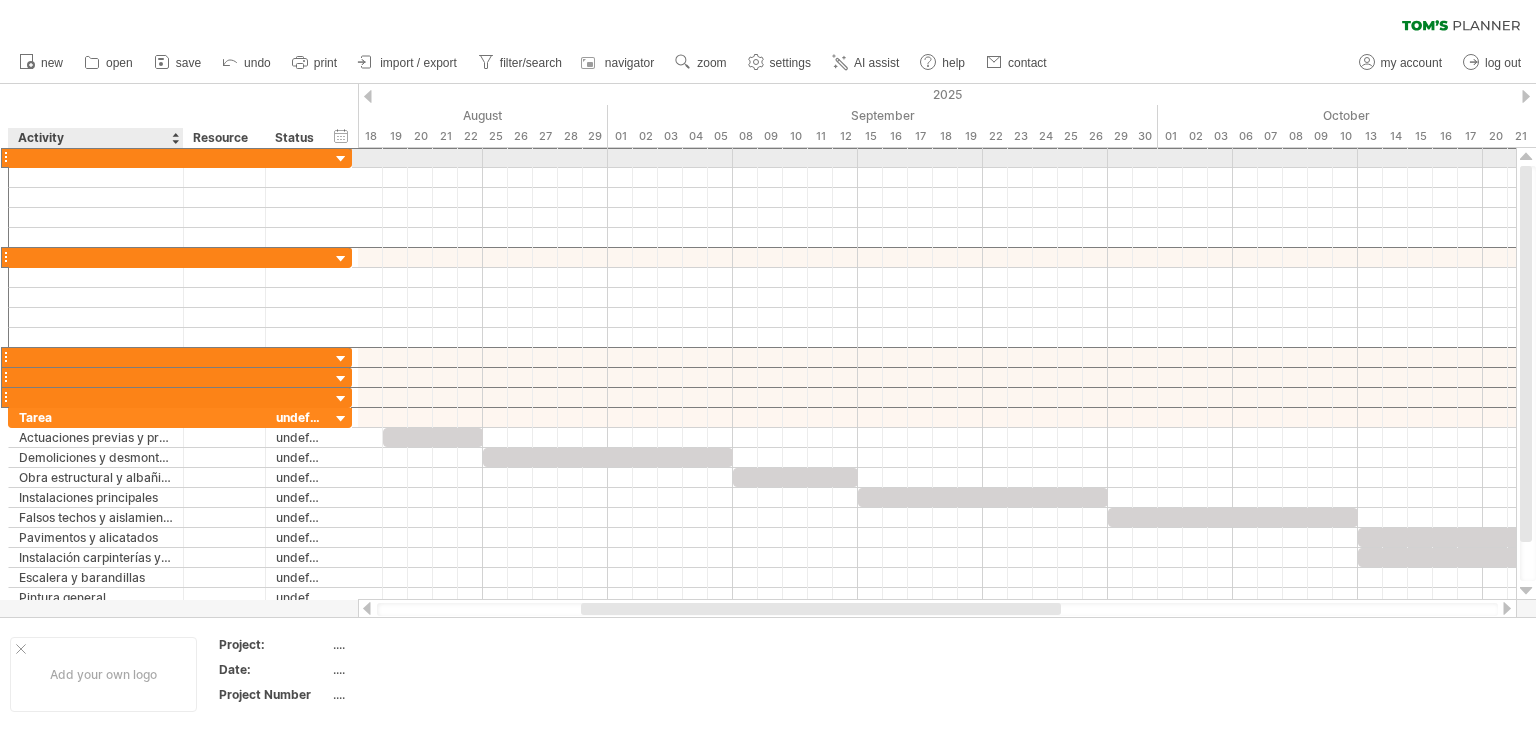click at bounding box center (96, 157) 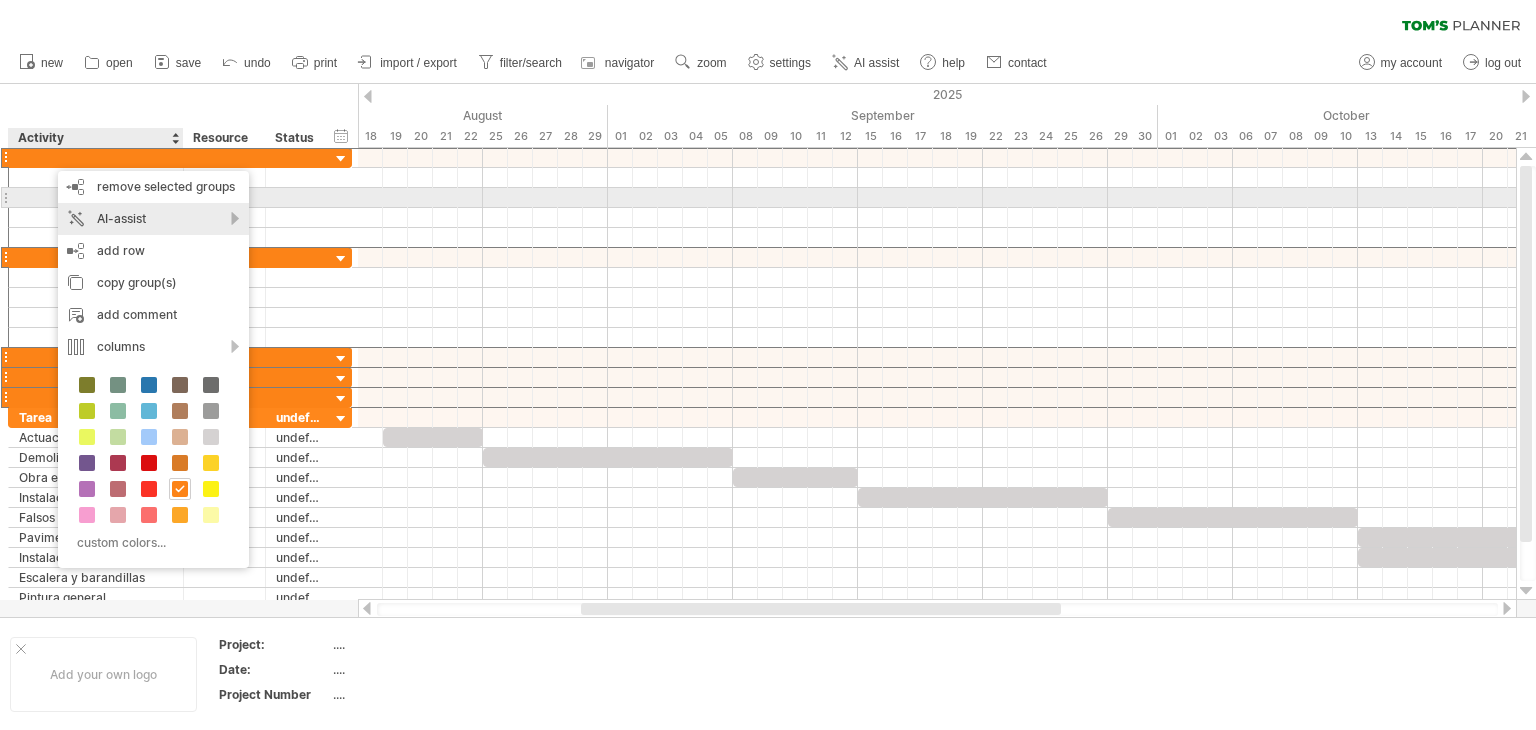 click on "remove selected groups" at bounding box center (166, 186) 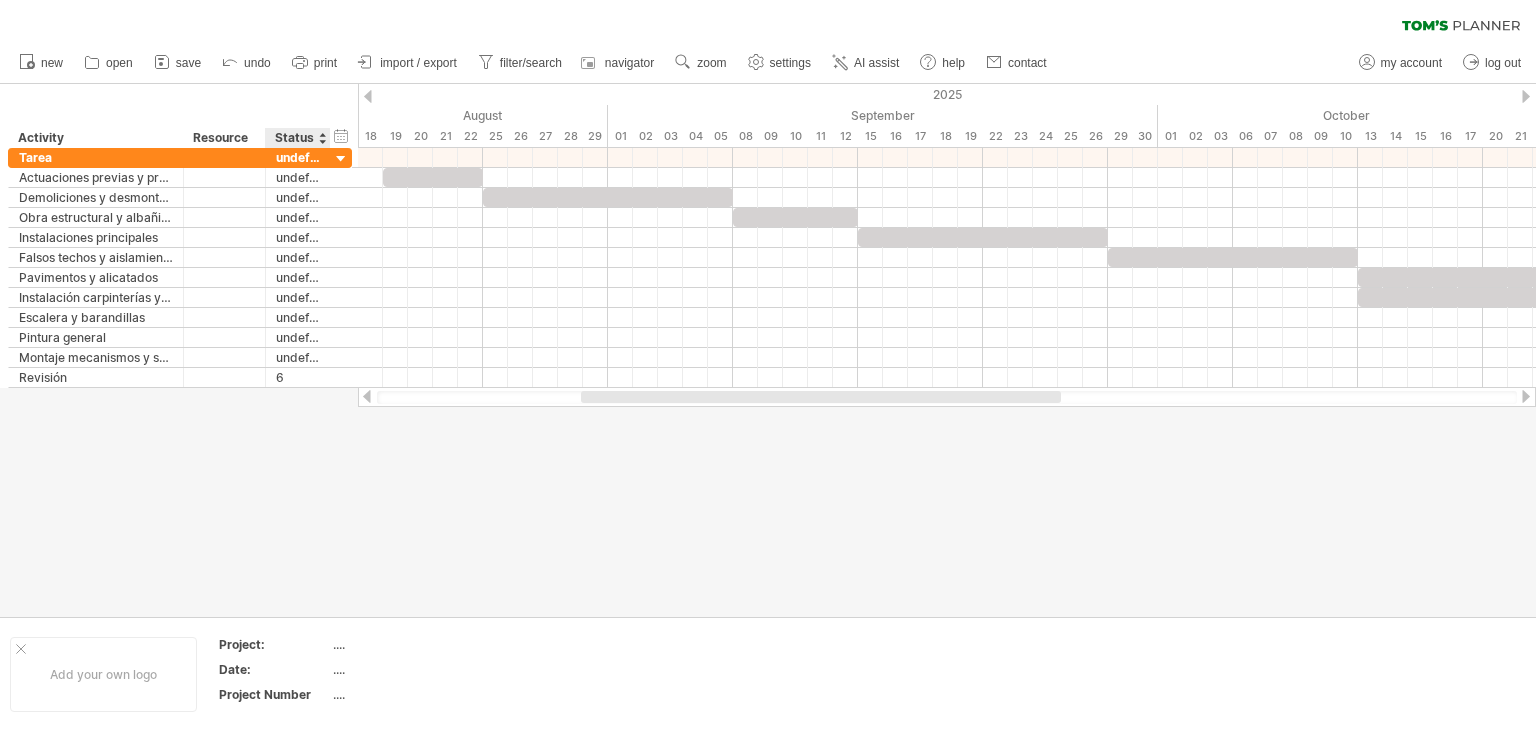 drag, startPoint x: 332, startPoint y: 430, endPoint x: 357, endPoint y: 451, distance: 32.649654 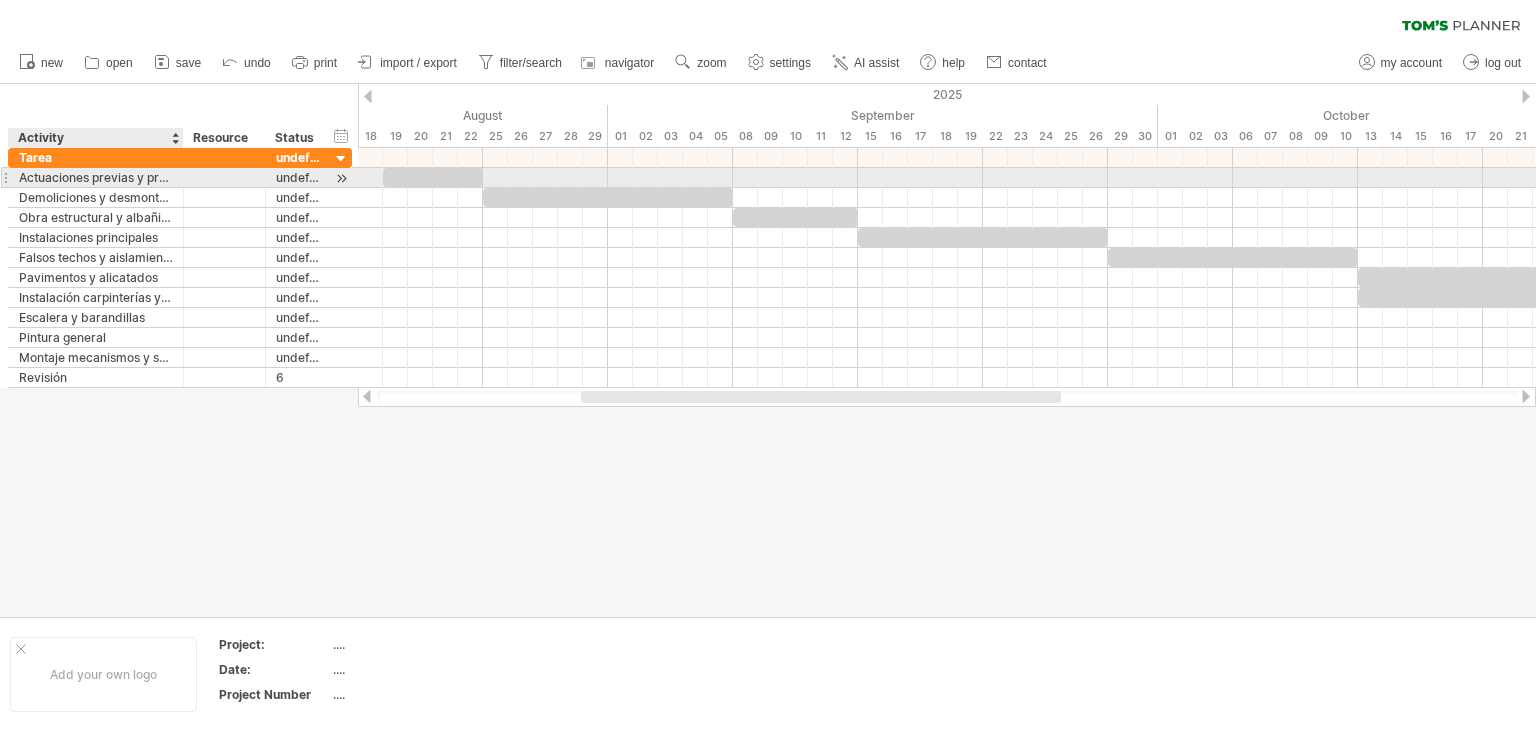 click on "Actuaciones previas y protecciones" at bounding box center (96, 177) 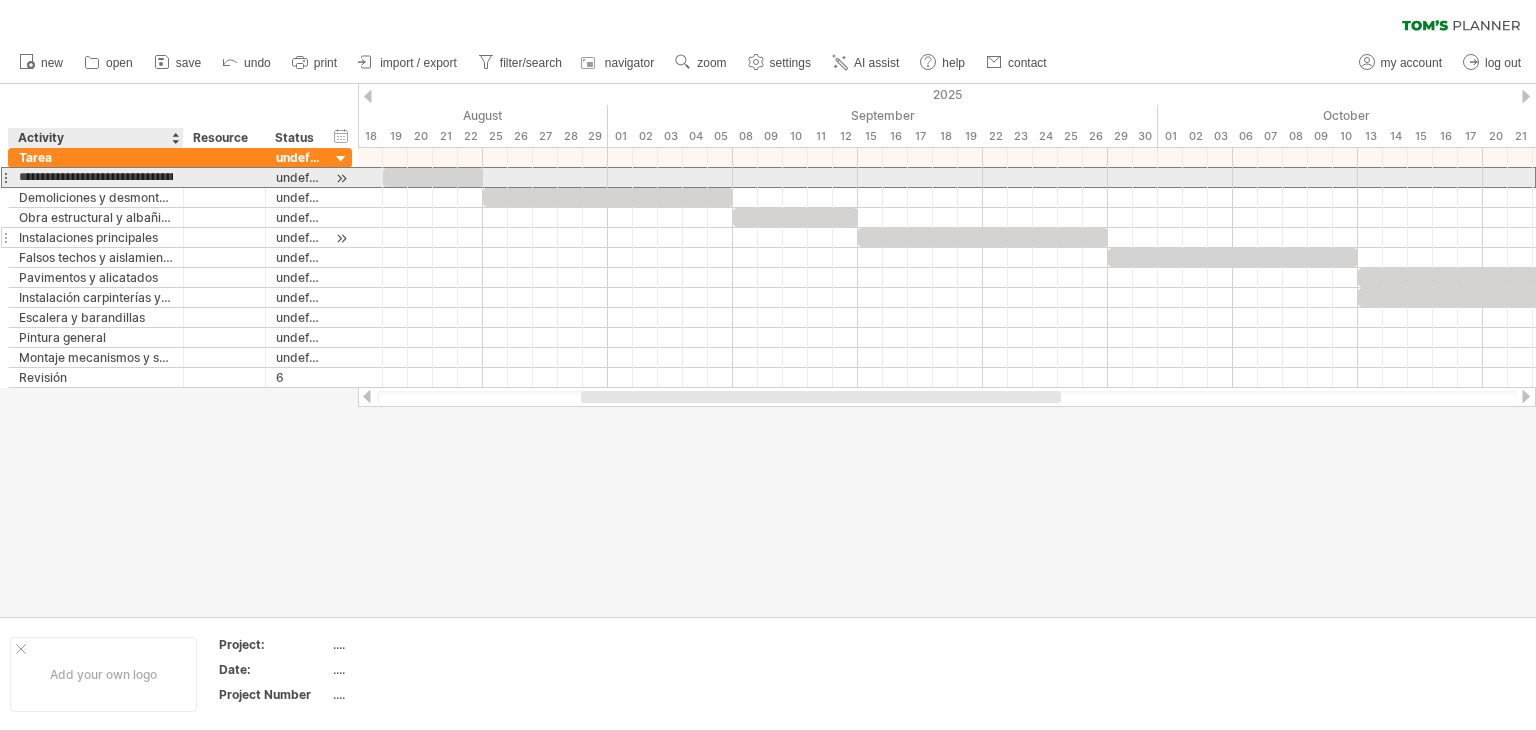 scroll, scrollTop: 0, scrollLeft: 0, axis: both 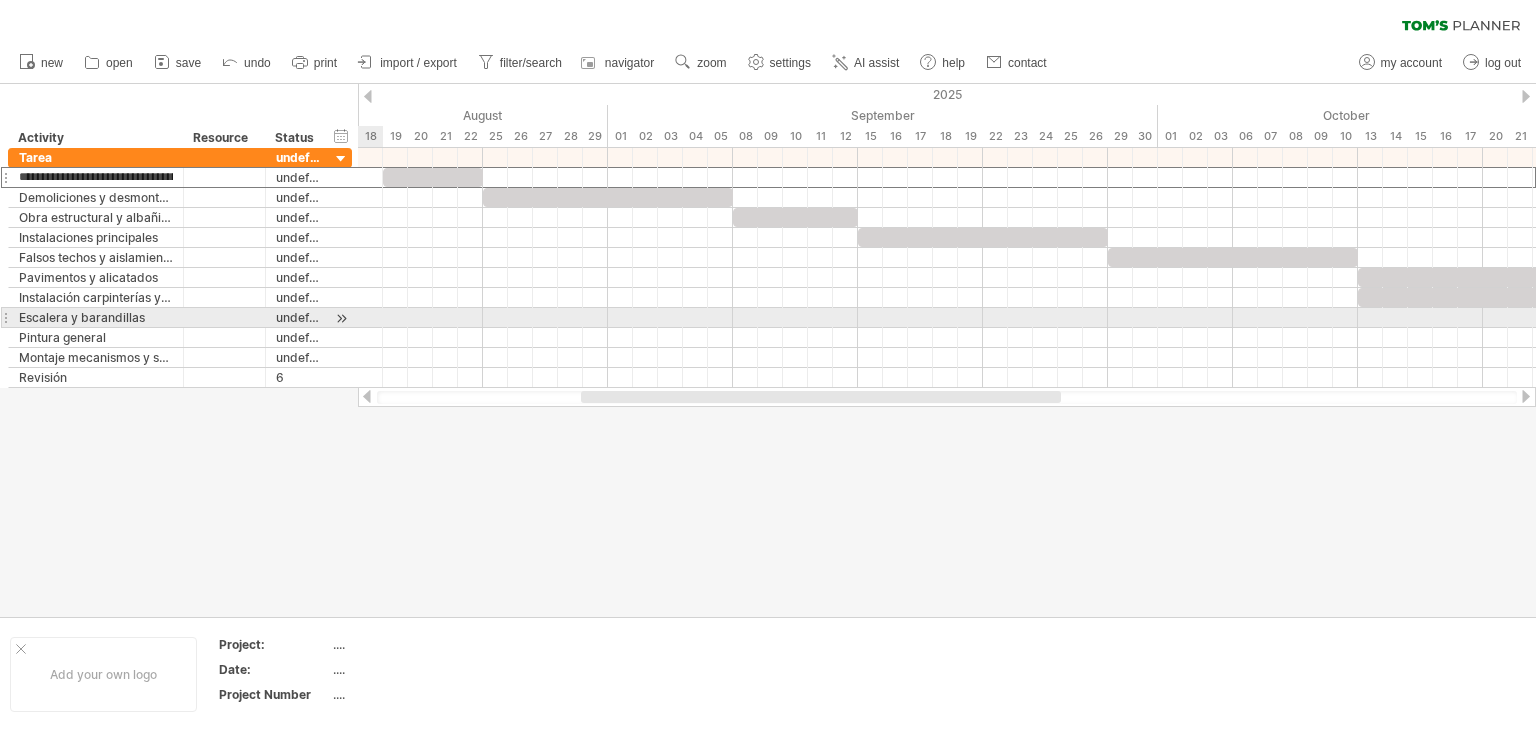 click at bounding box center (947, 258) 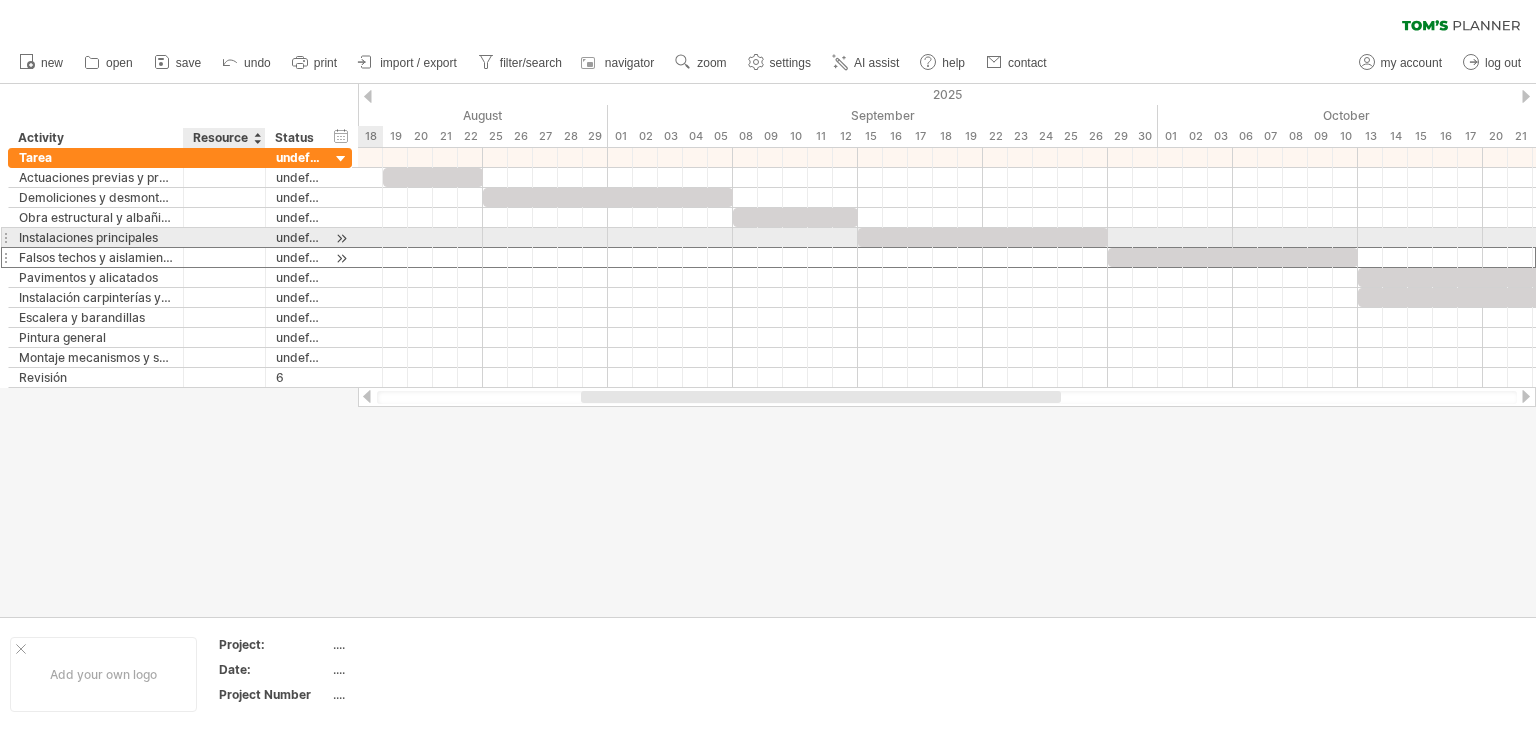 click at bounding box center [225, 257] 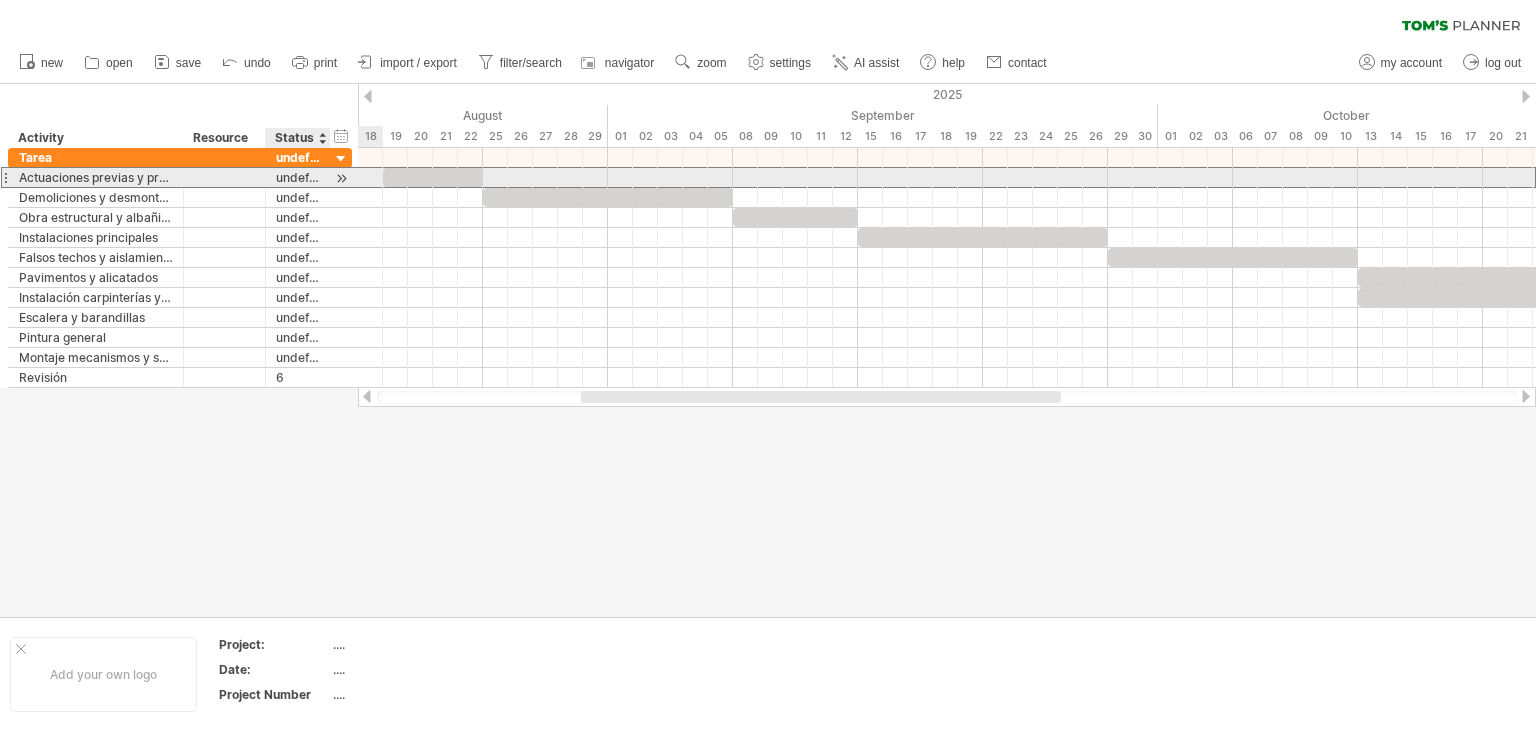 click on "undefined" at bounding box center [298, 177] 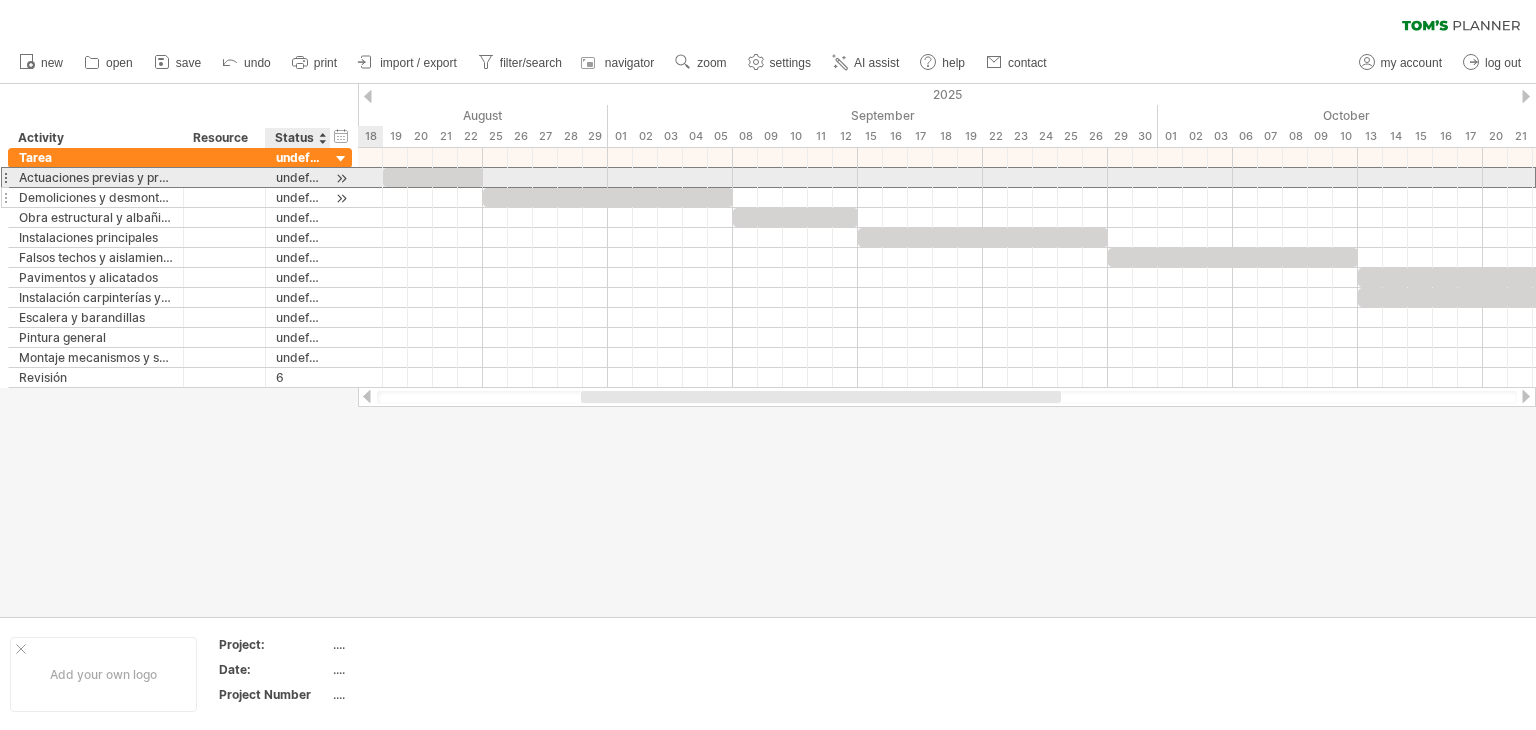 scroll, scrollTop: 0, scrollLeft: 0, axis: both 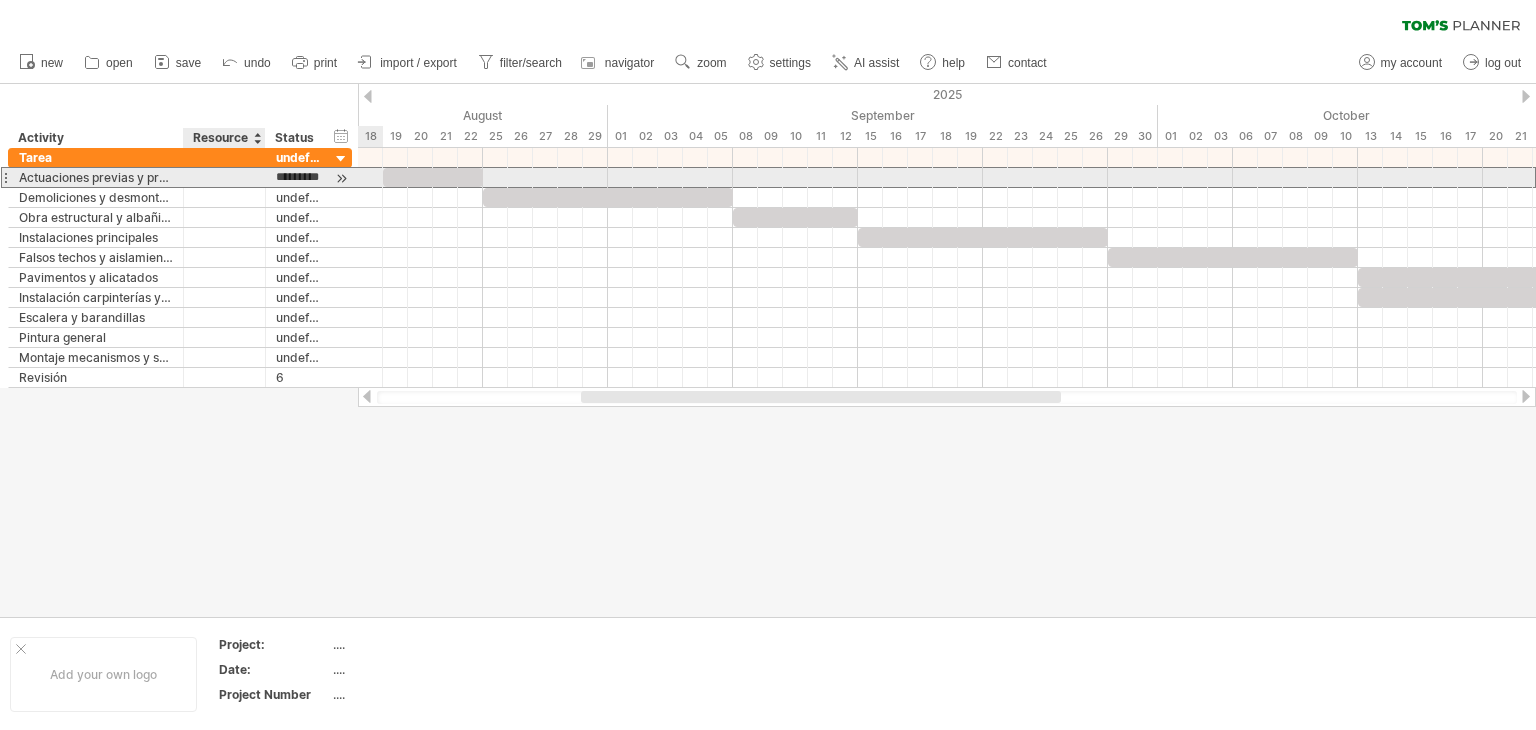 click at bounding box center [224, 177] 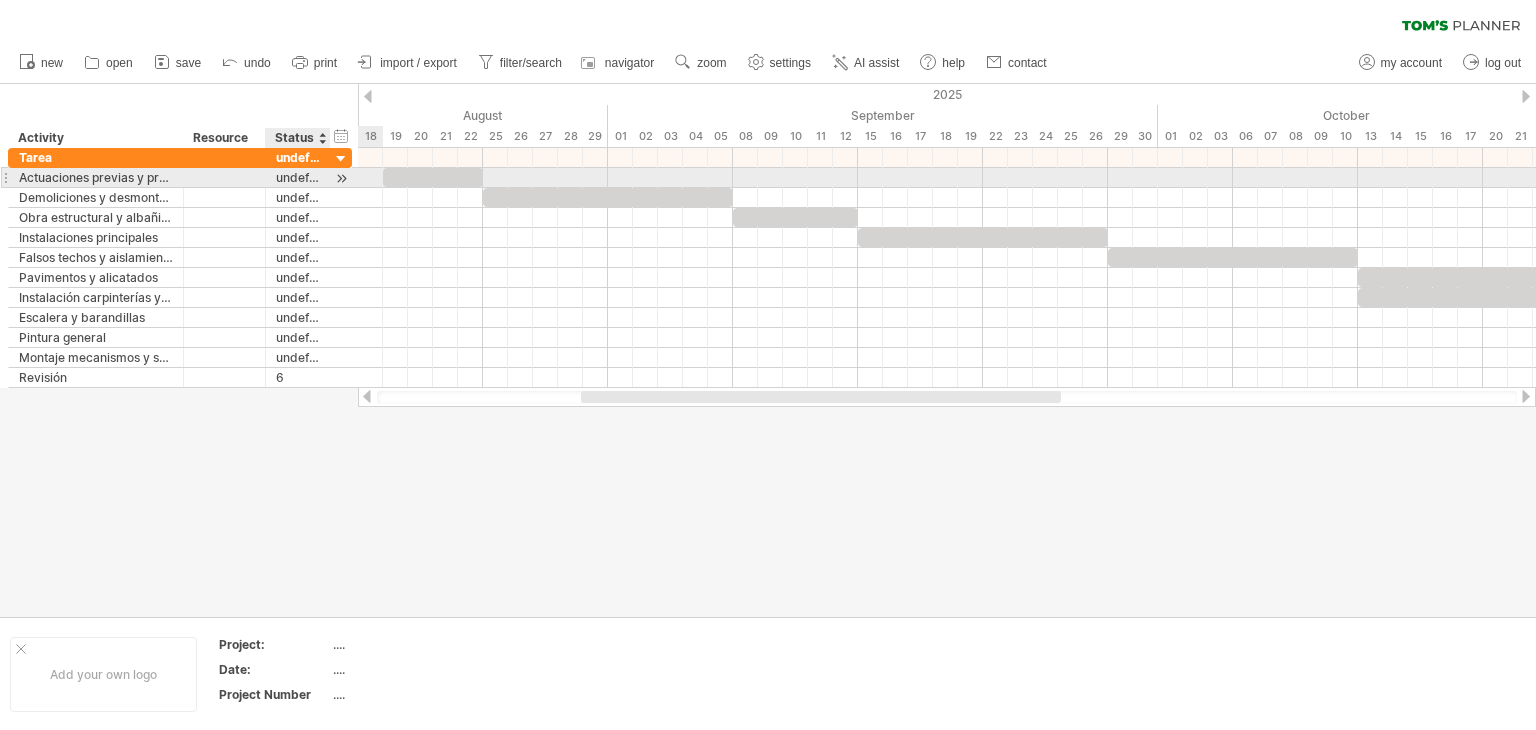 click at bounding box center [341, 178] 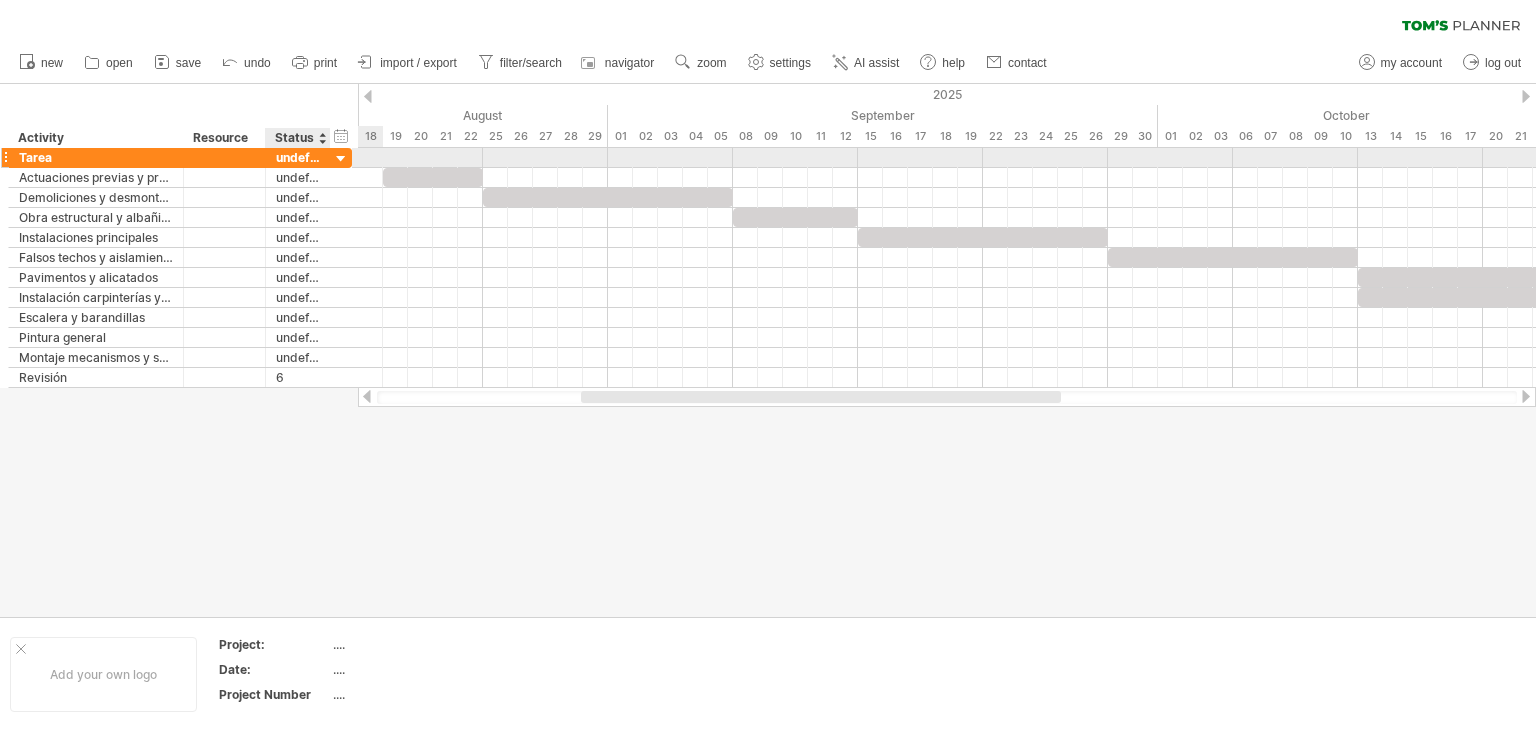 click at bounding box center (341, 159) 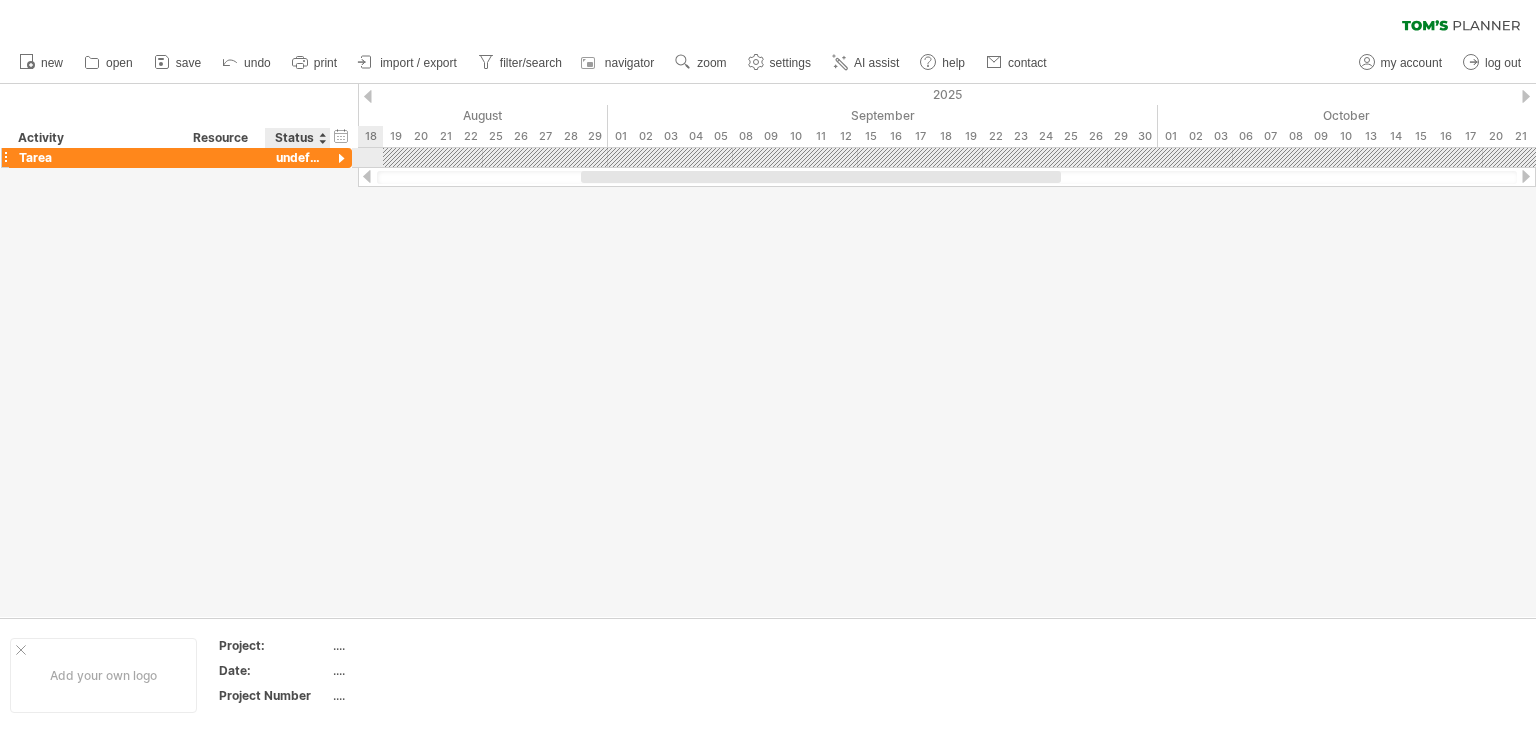 click at bounding box center (341, 159) 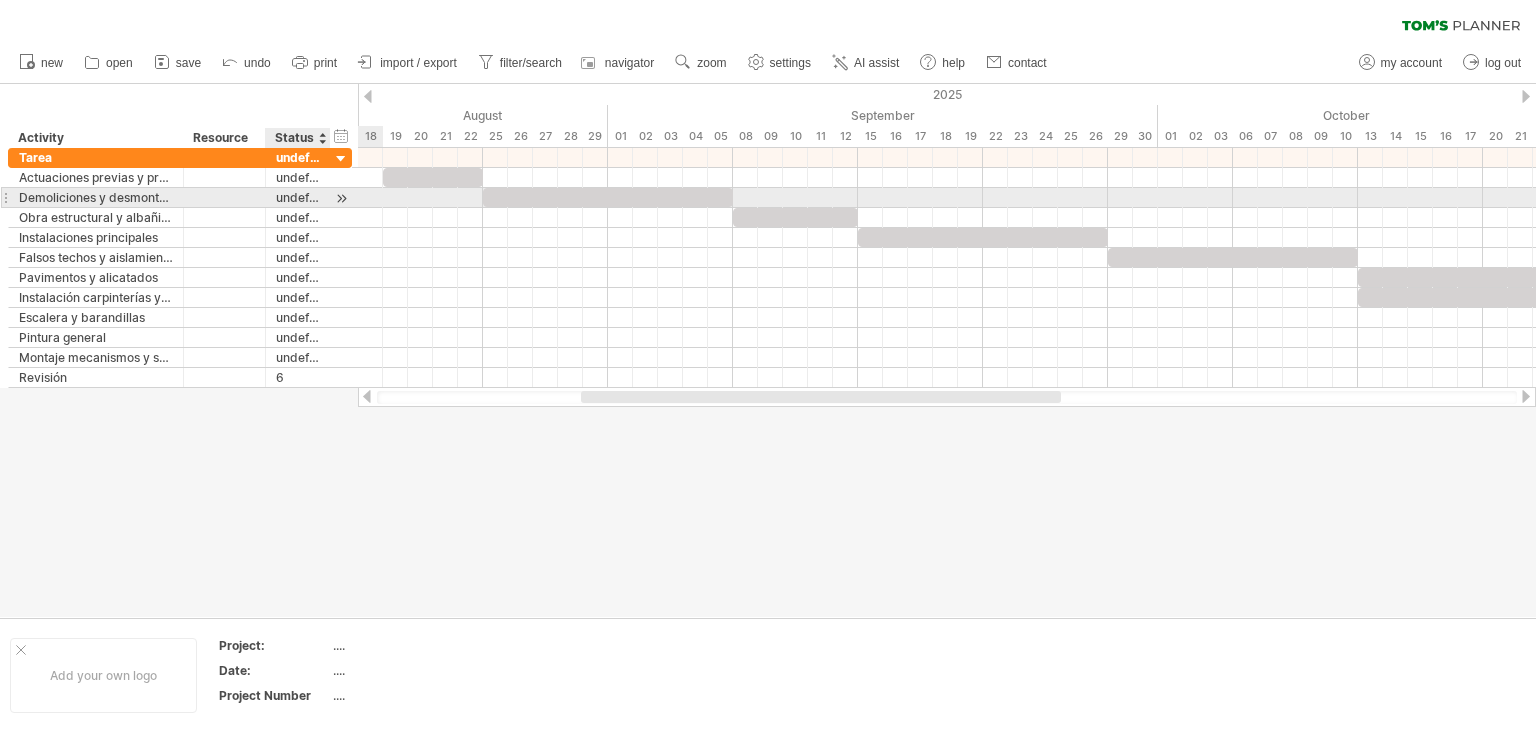 click on "undefined" at bounding box center [298, 197] 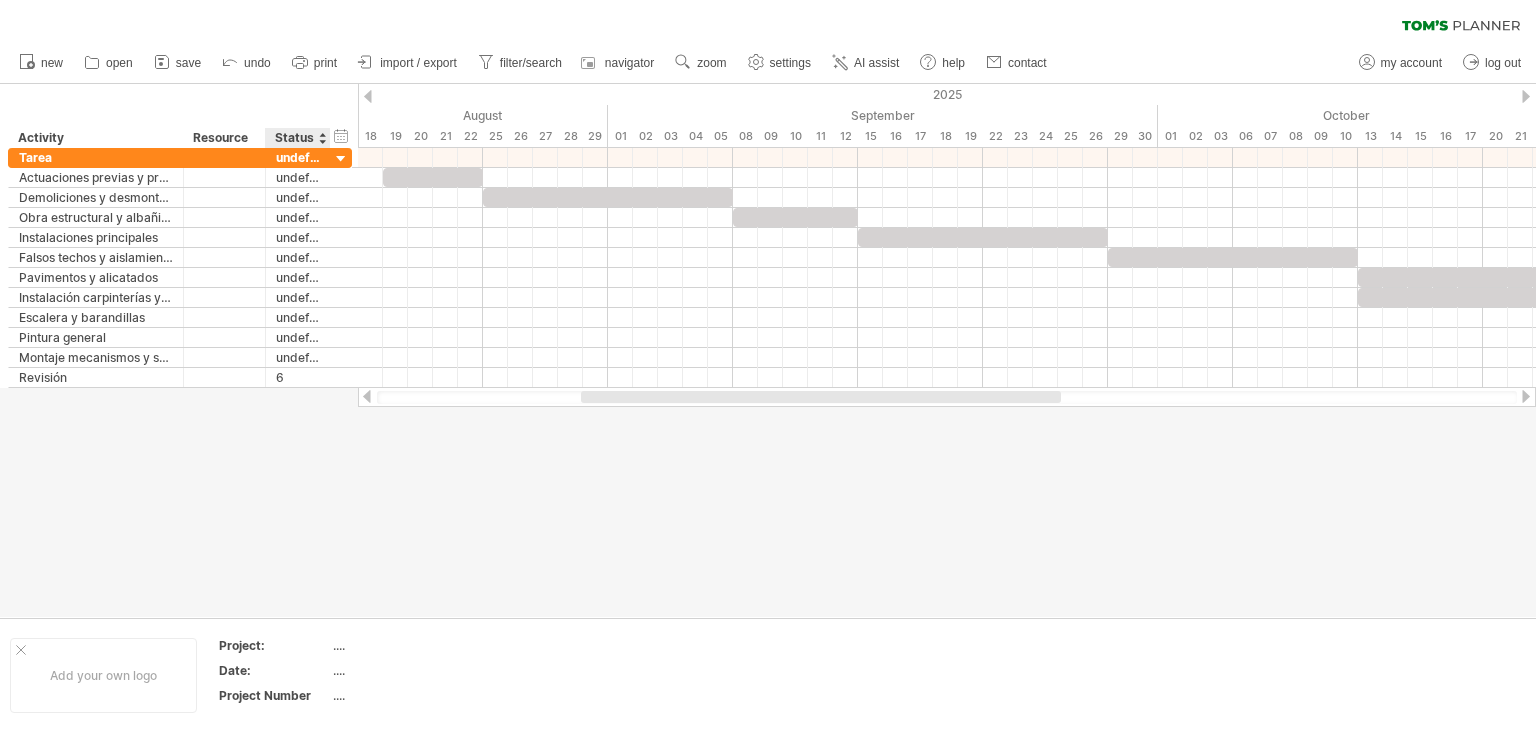 click on "Status" at bounding box center [297, 138] 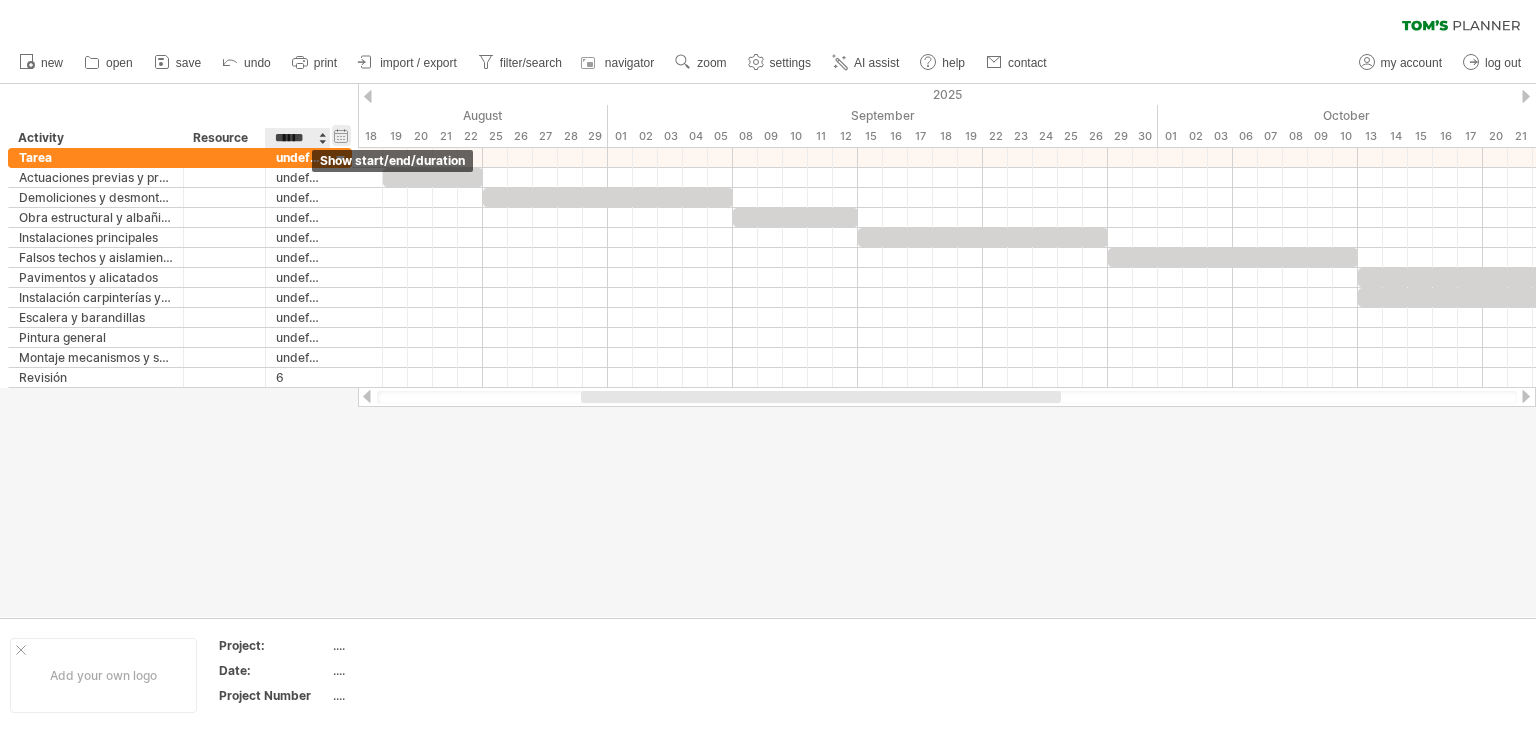 click on "hide start/end/duration show start/end/duration" at bounding box center [341, 135] 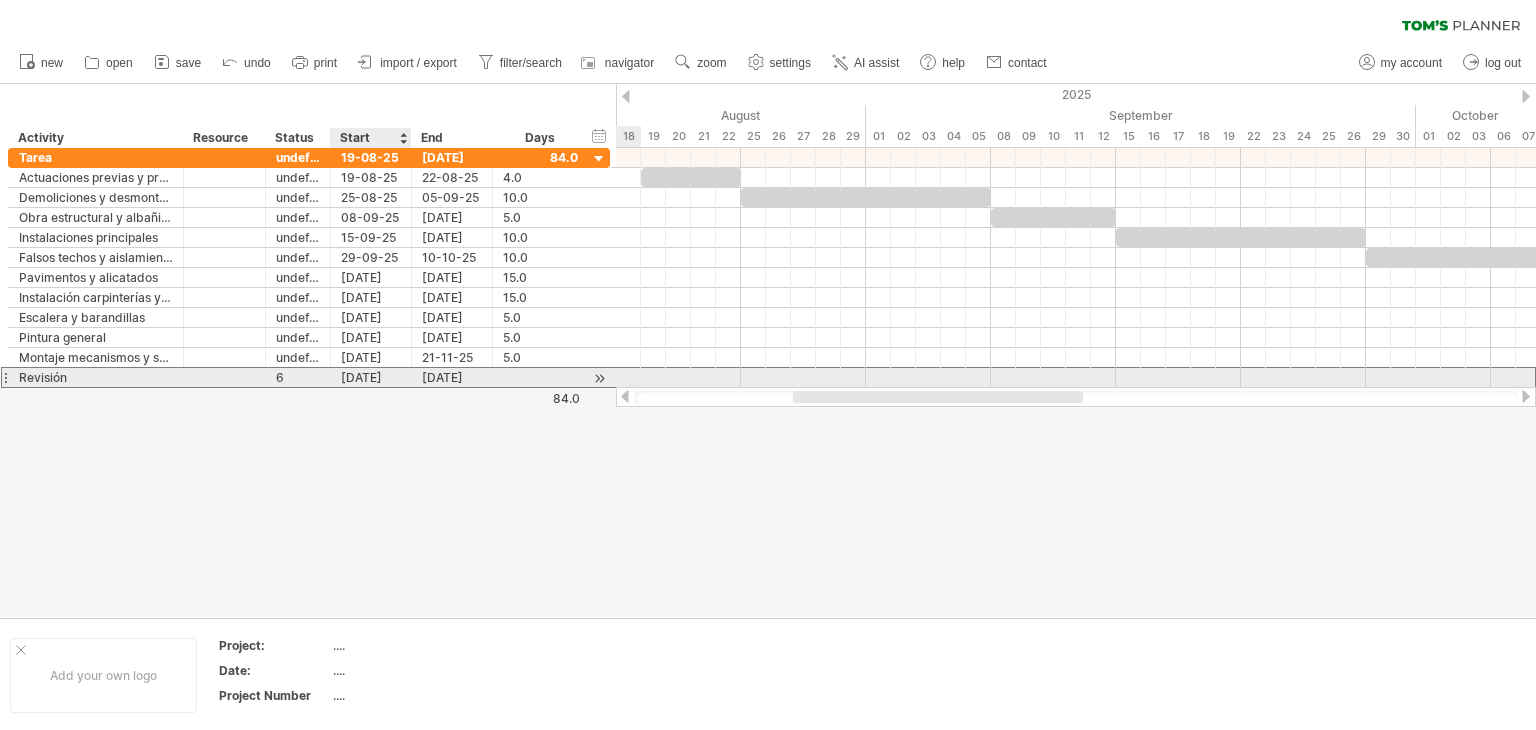 click on "[DATE]" at bounding box center (371, 377) 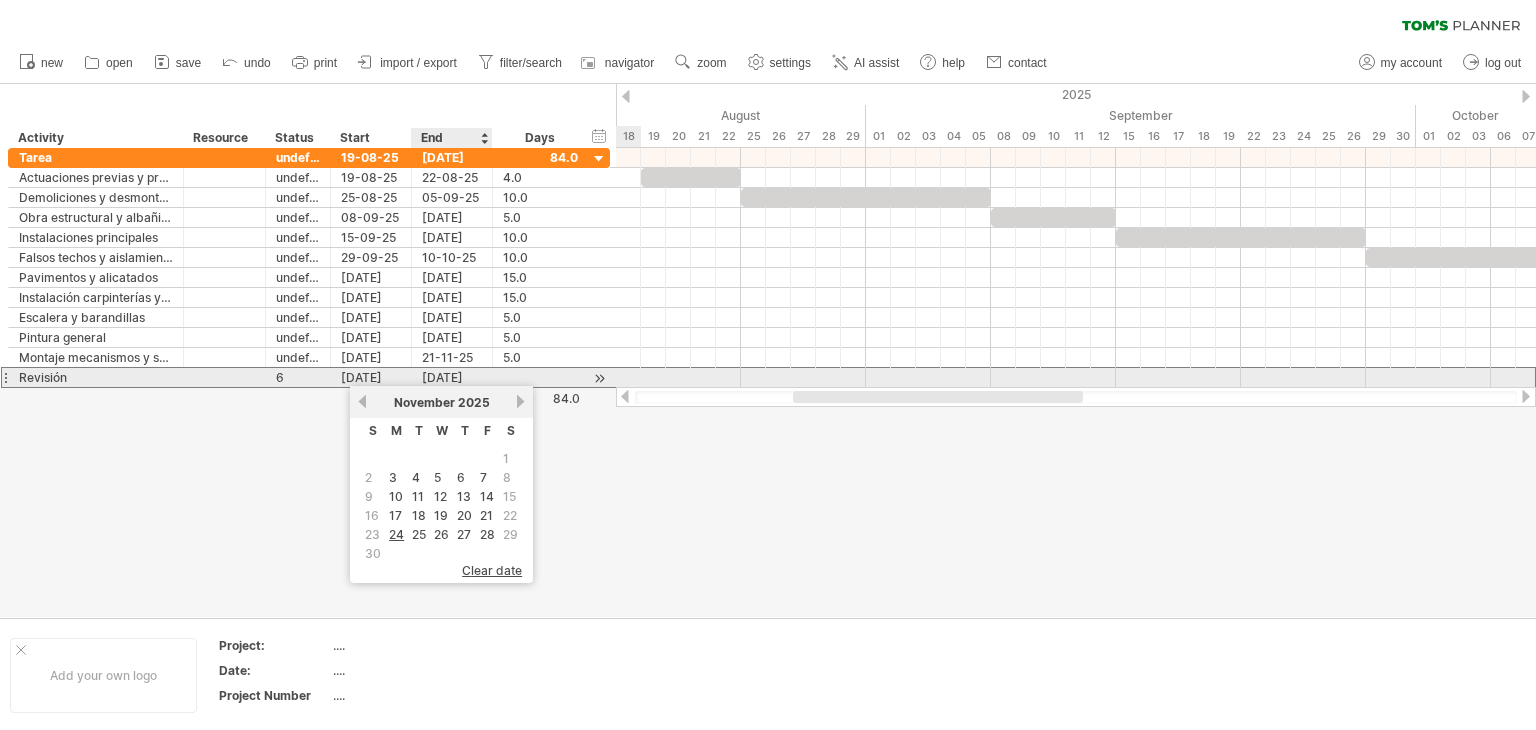 click on "[DATE]" at bounding box center [452, 377] 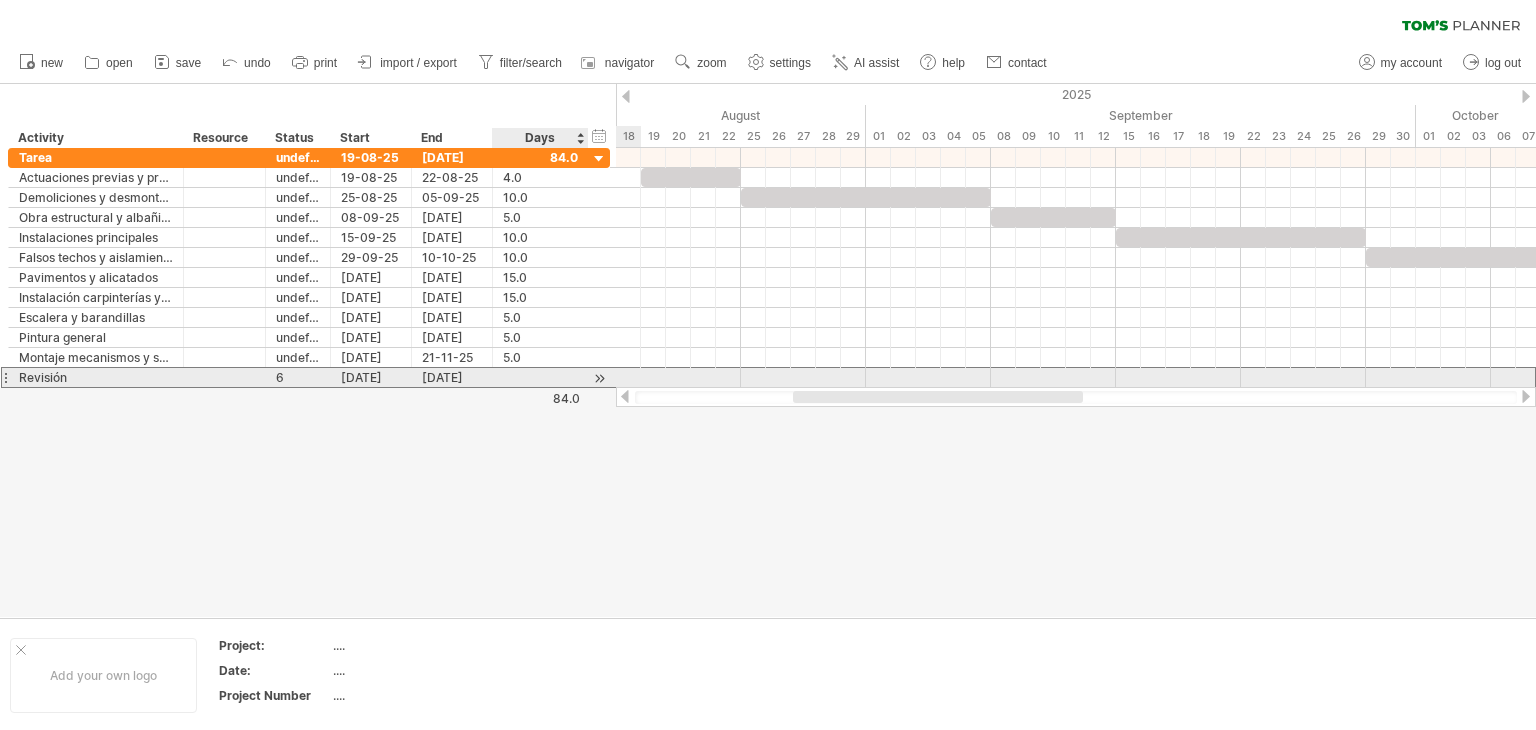 click at bounding box center [540, 377] 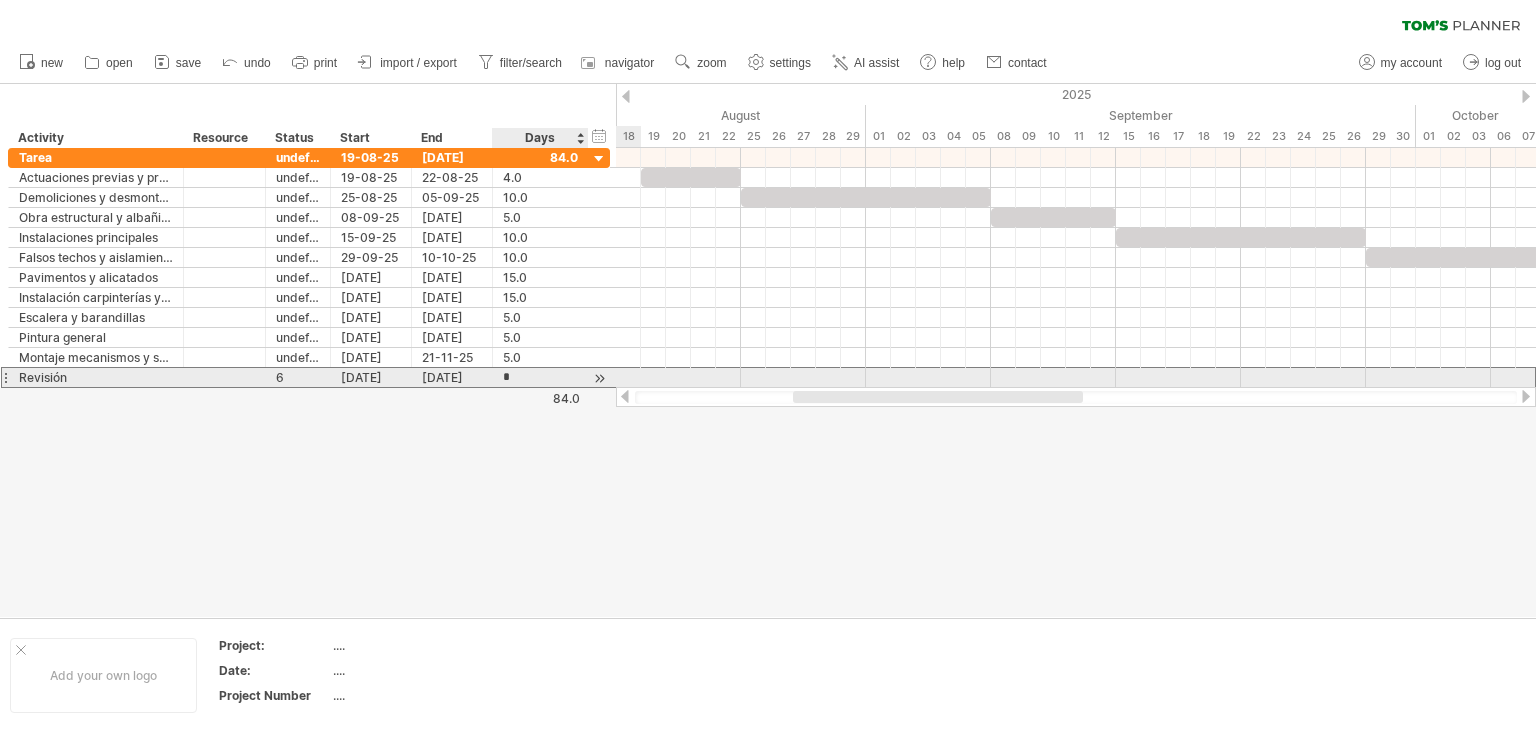 scroll, scrollTop: 0, scrollLeft: 0, axis: both 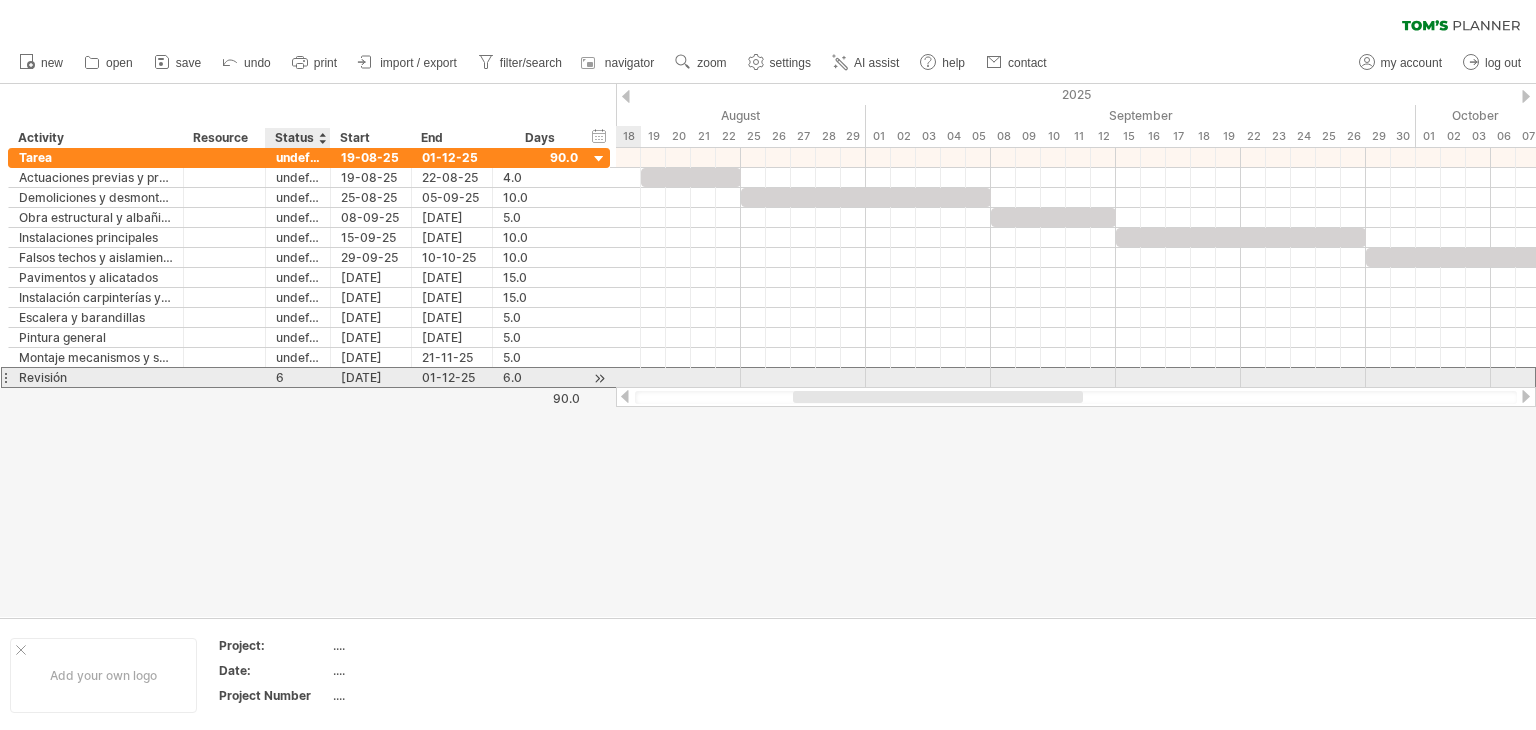 click on "6" at bounding box center (298, 377) 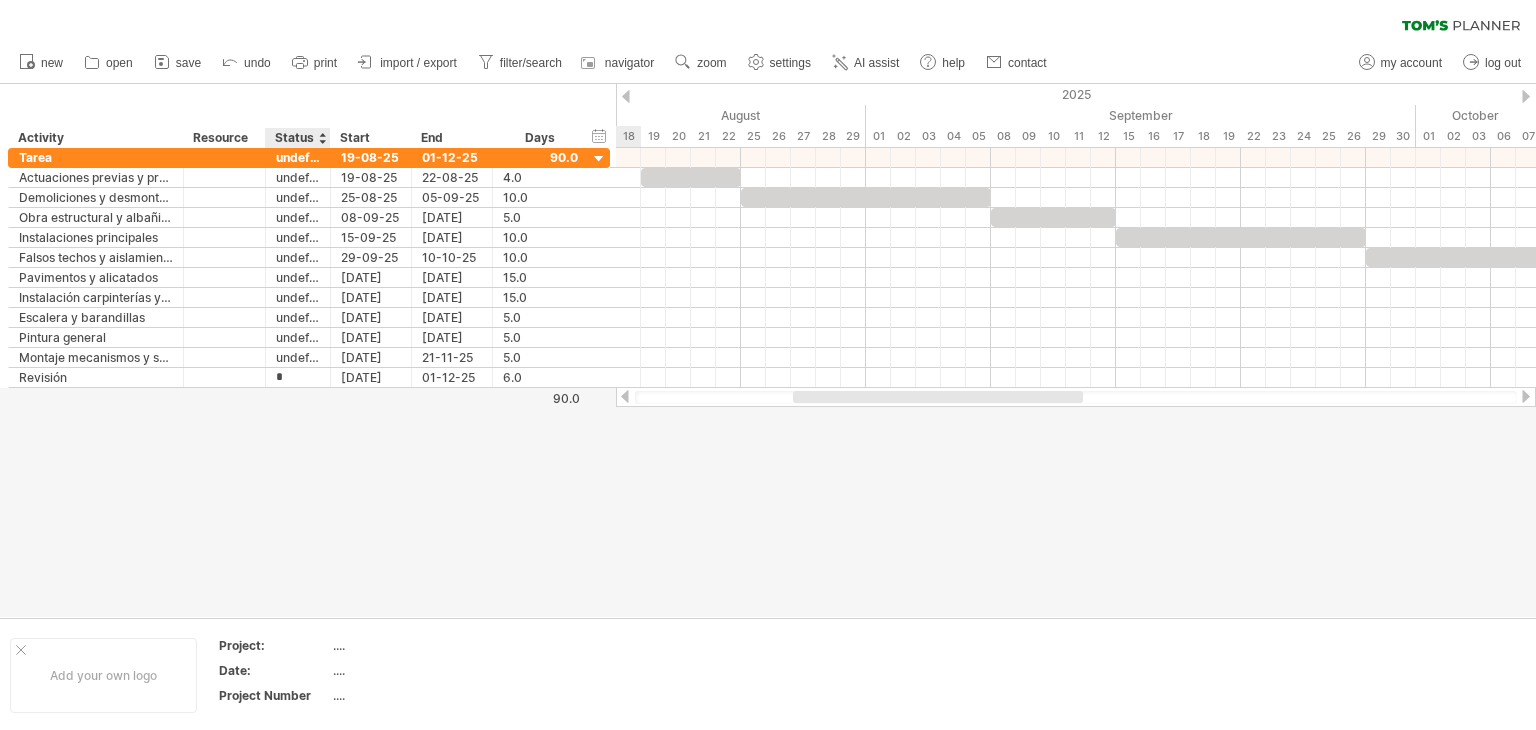 type 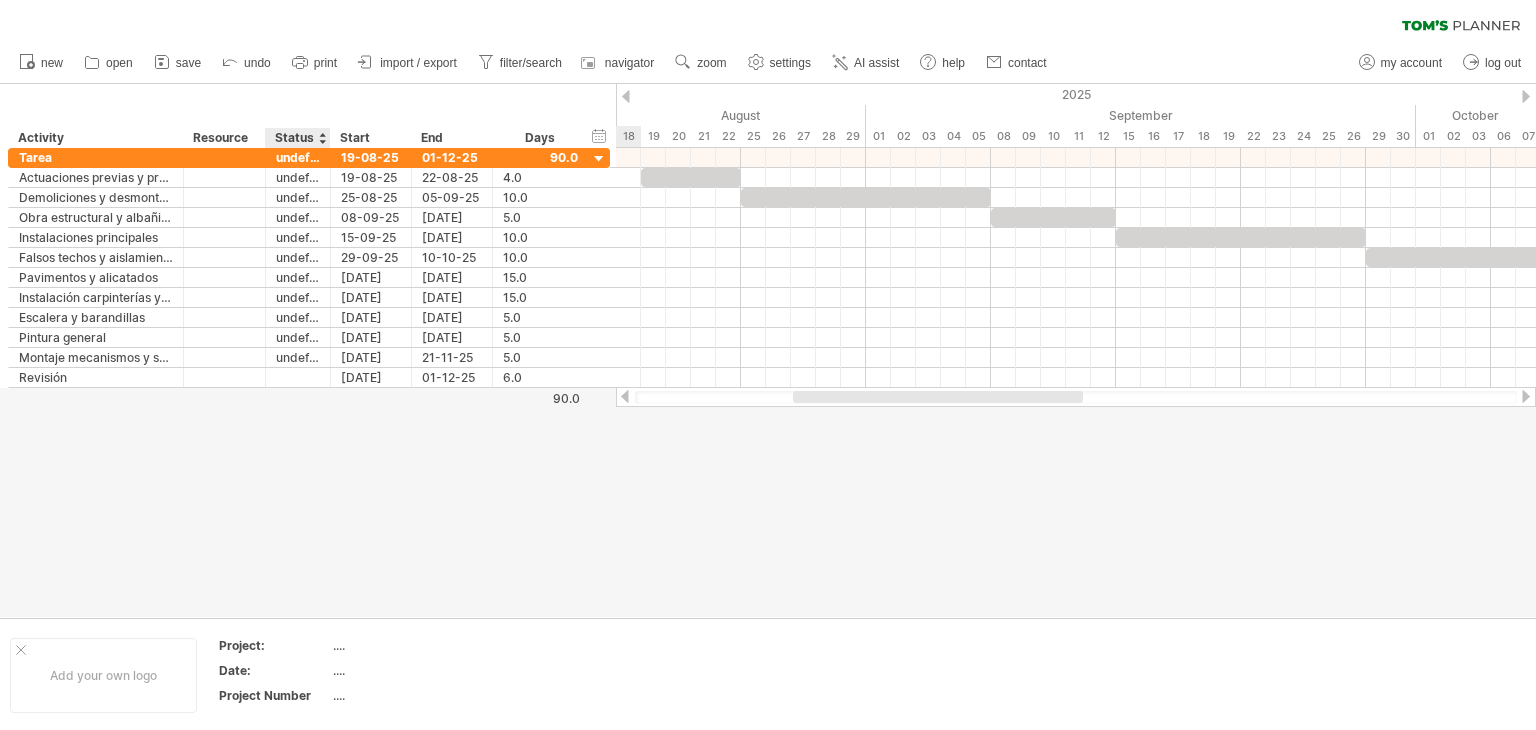 click at bounding box center (768, 350) 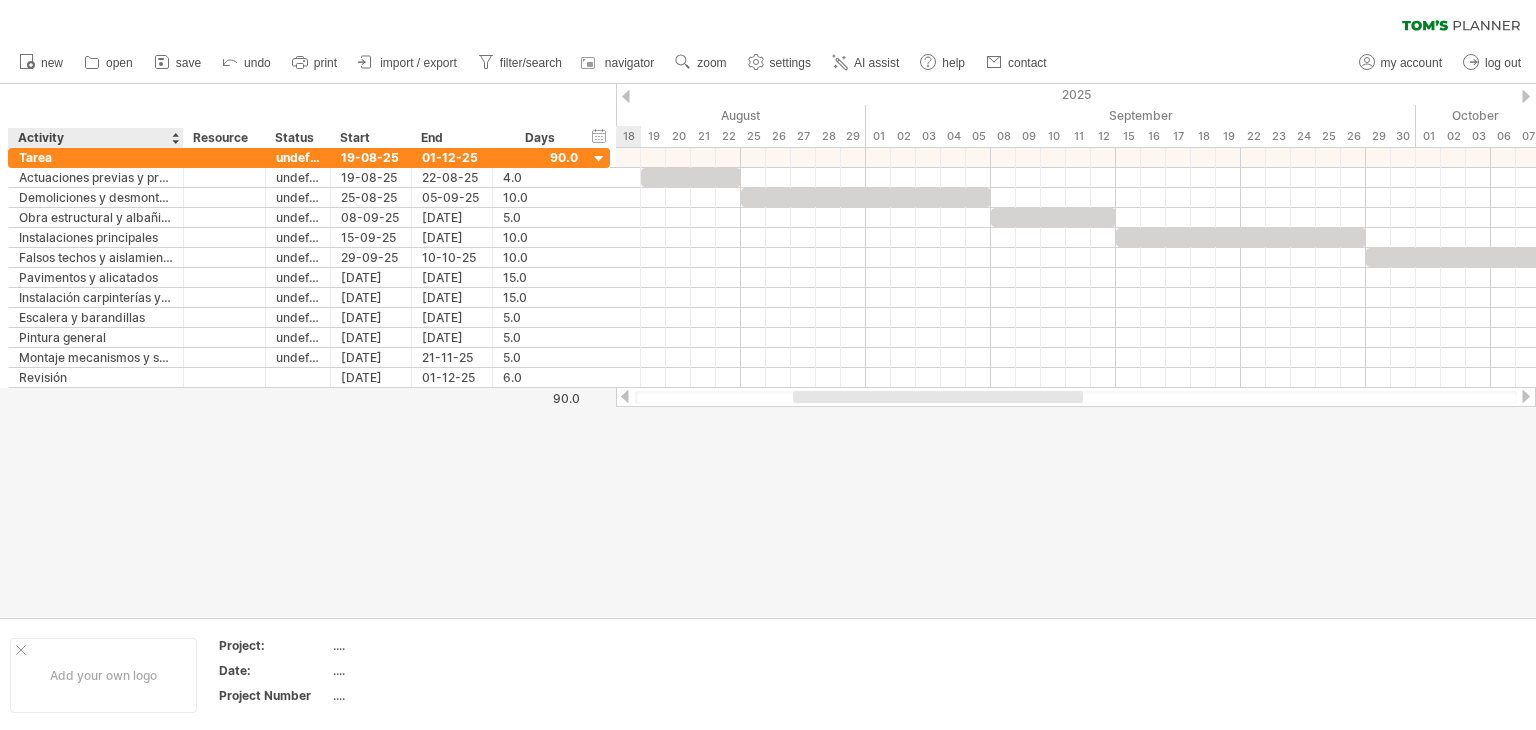 click at bounding box center [768, 350] 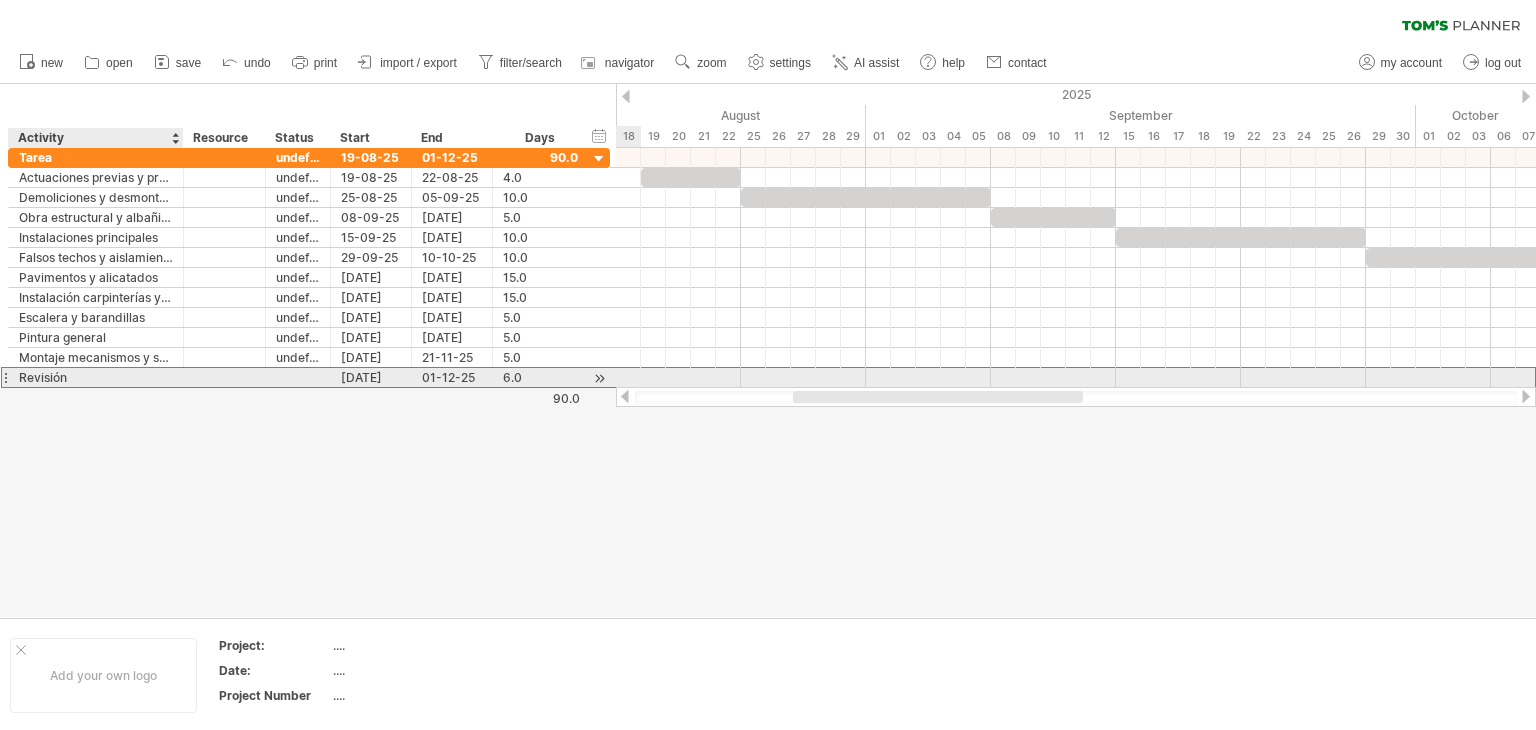 click on "Revisión" at bounding box center (96, 377) 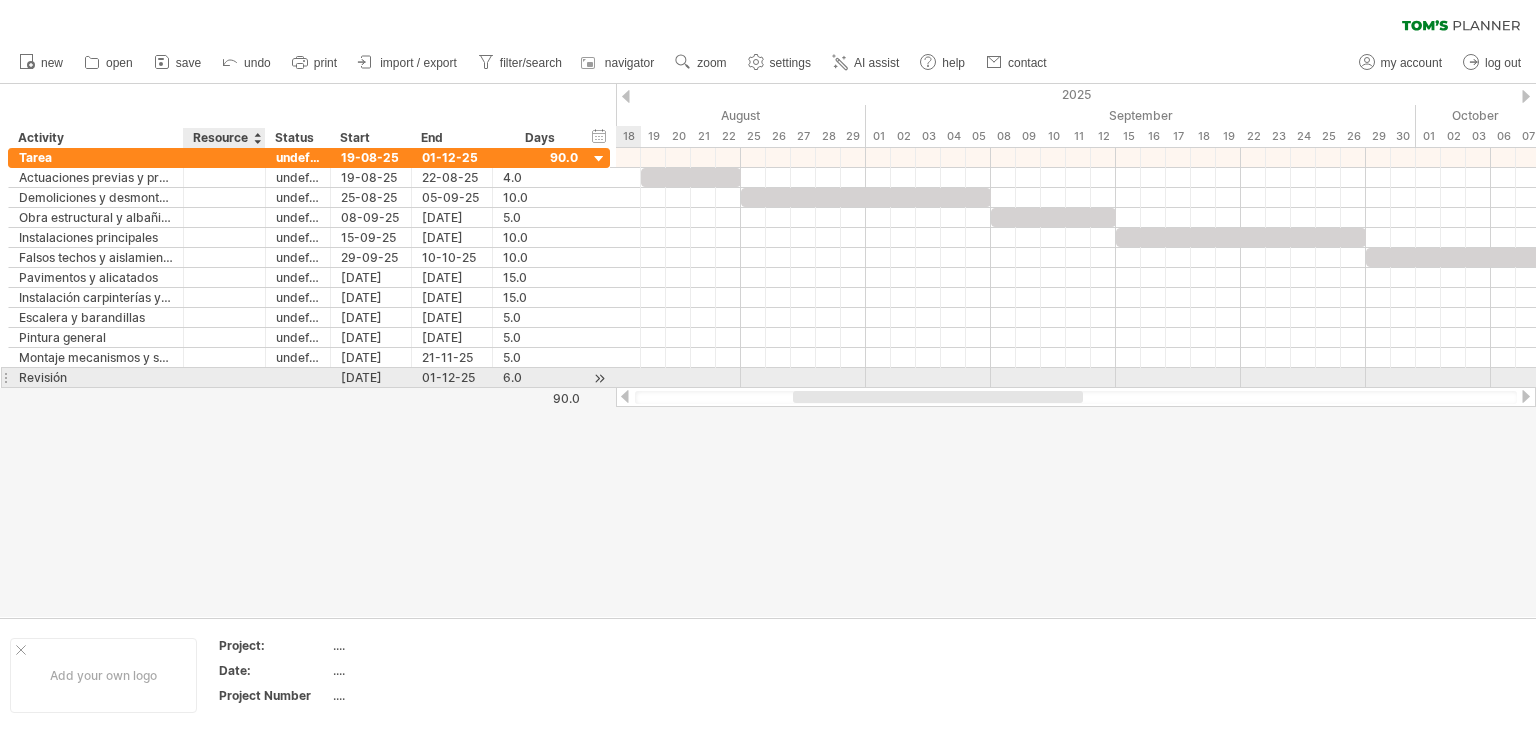 click at bounding box center (768, 350) 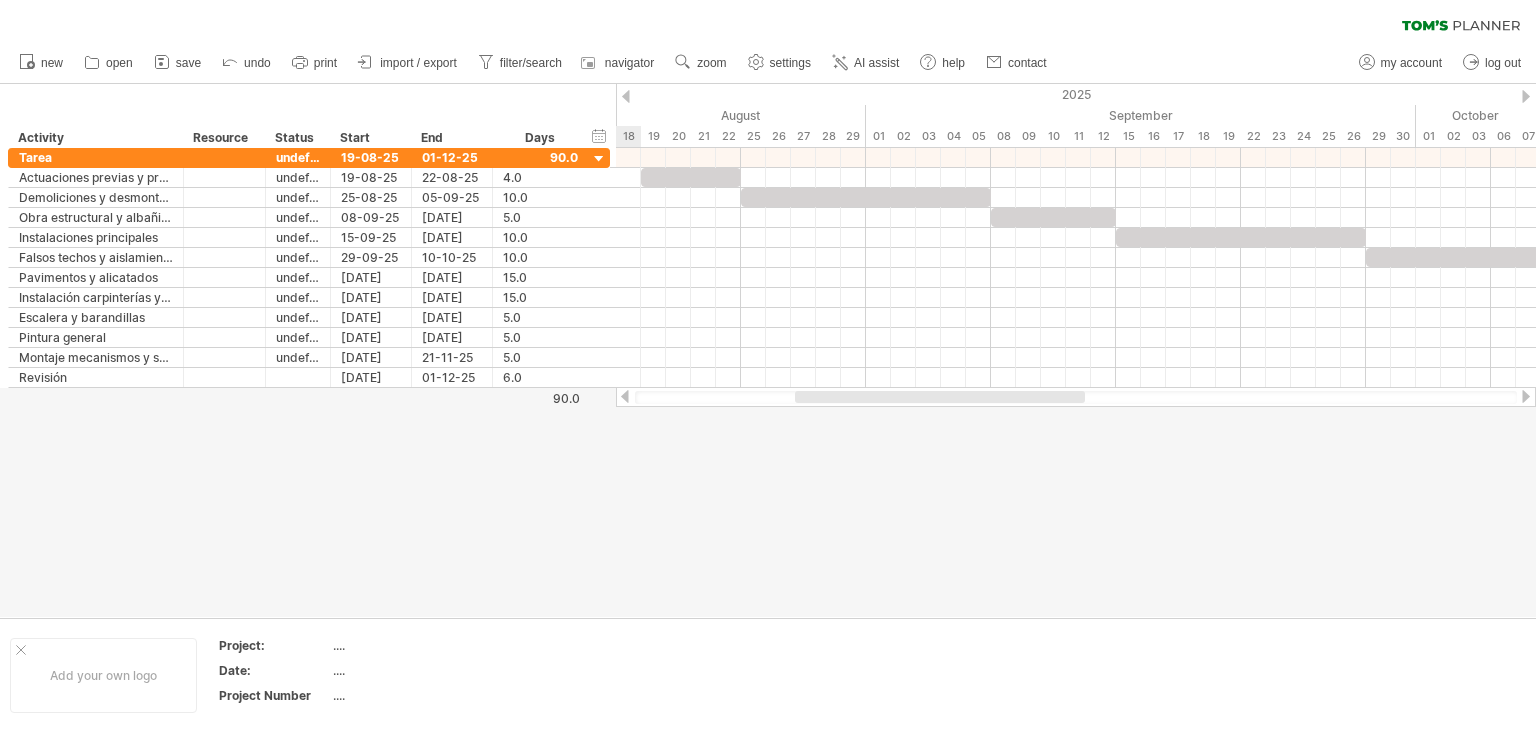drag, startPoint x: 932, startPoint y: 398, endPoint x: 934, endPoint y: 410, distance: 12.165525 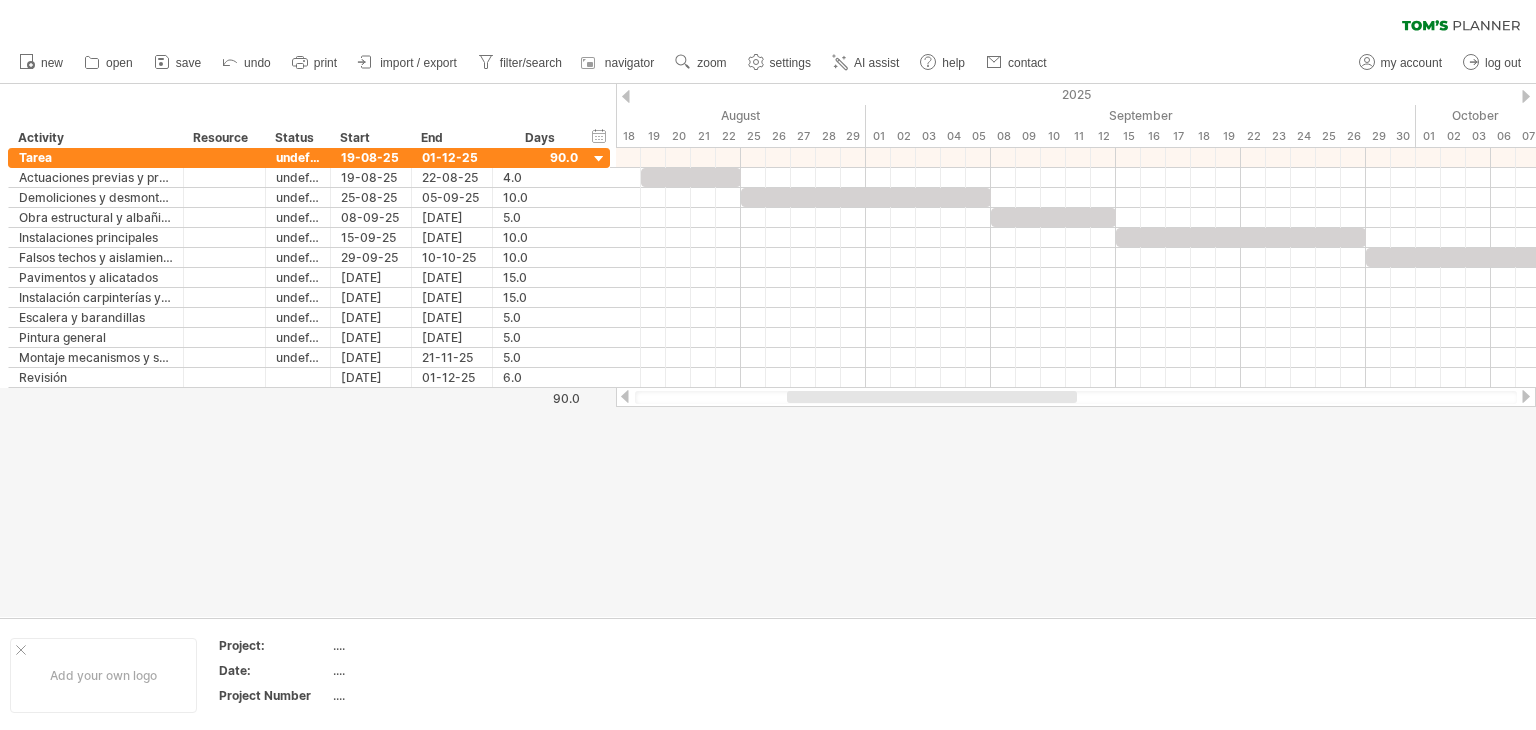 click 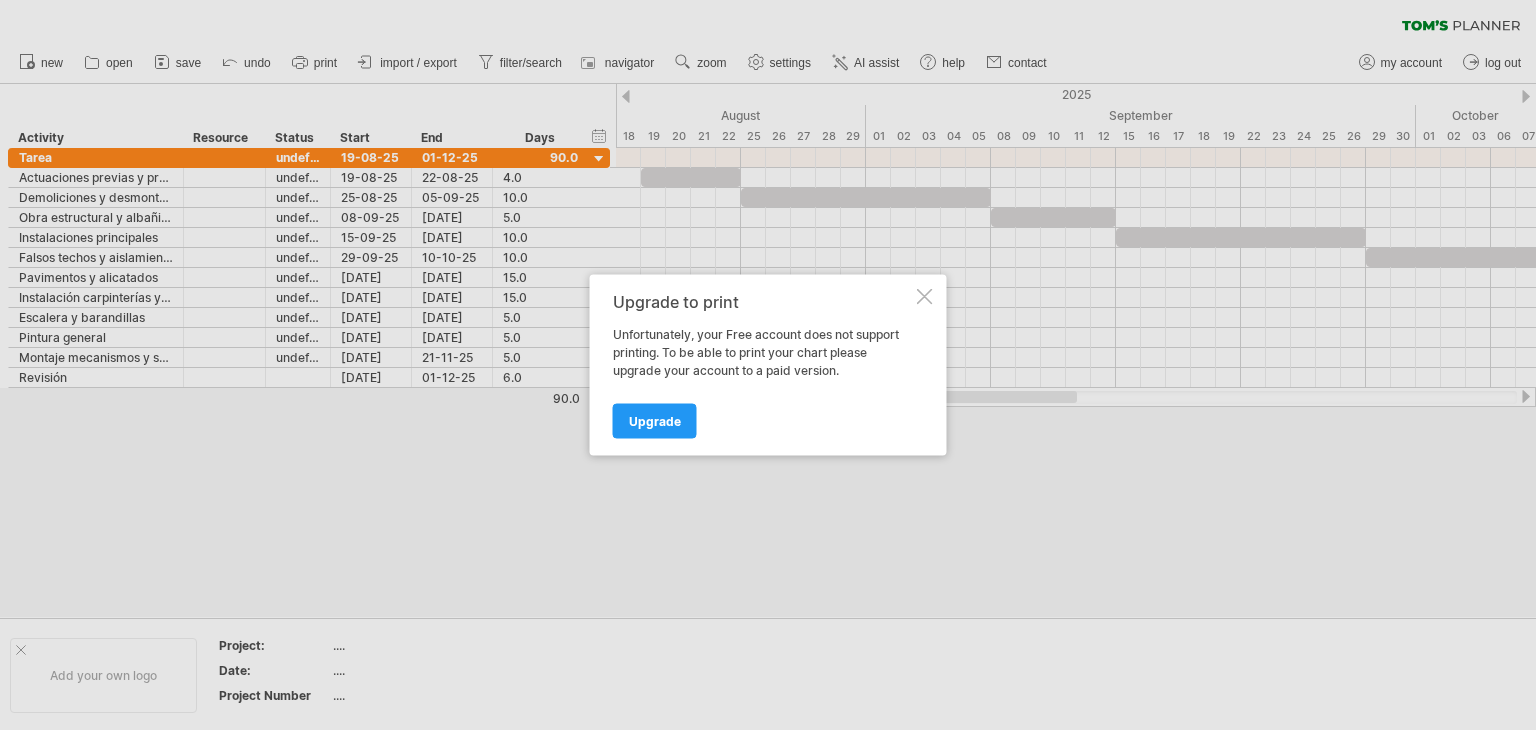 click at bounding box center [925, 297] 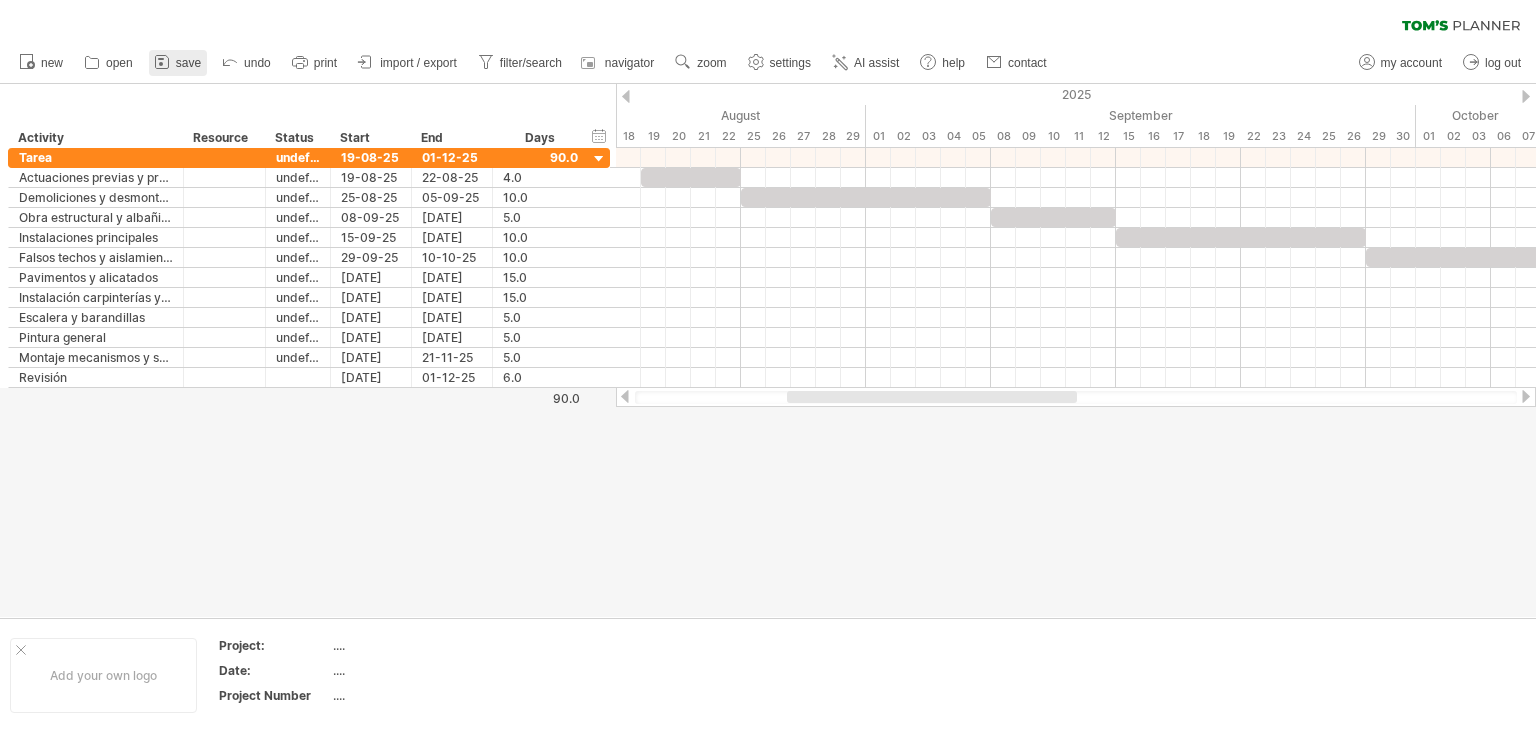 click on "save" at bounding box center (188, 63) 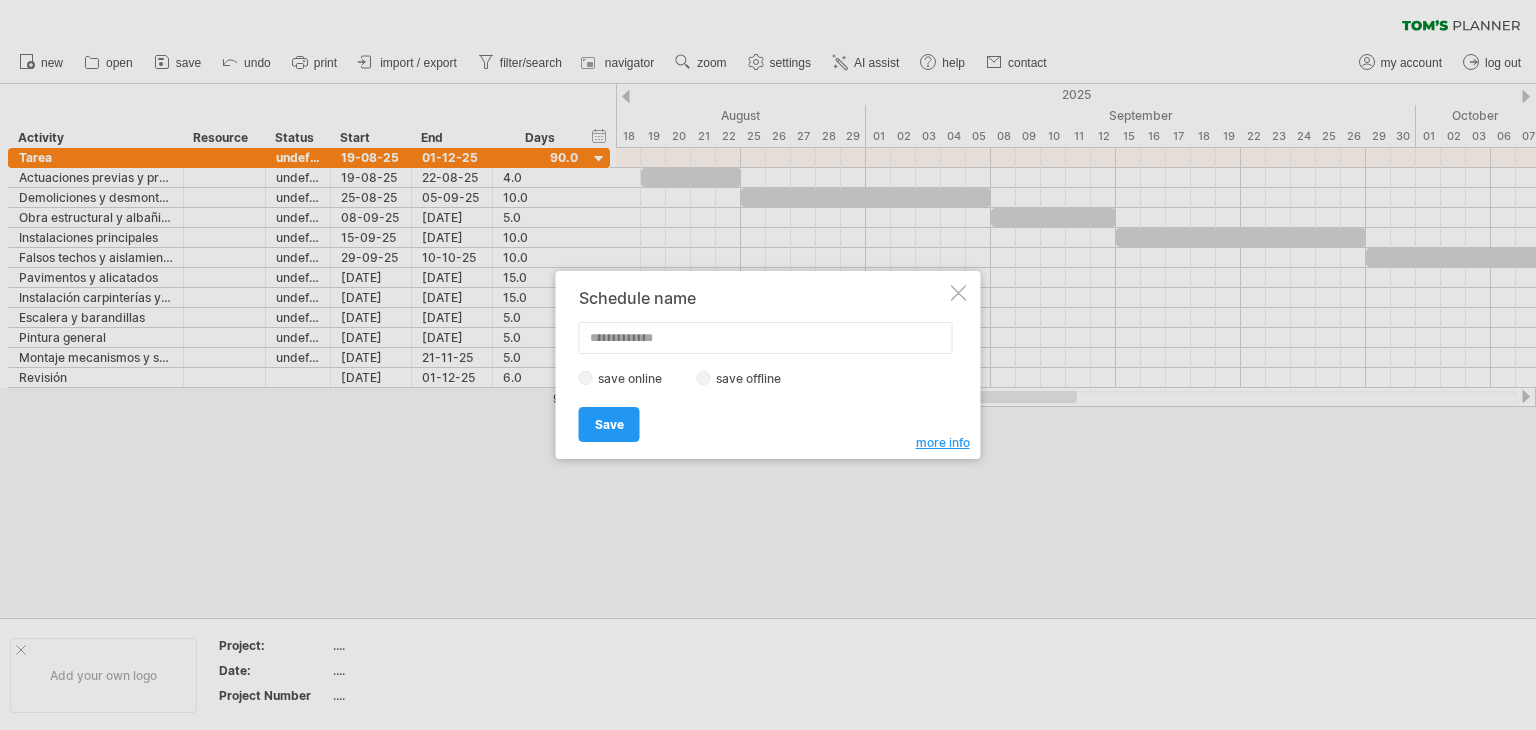 click on "save offline" at bounding box center (754, 378) 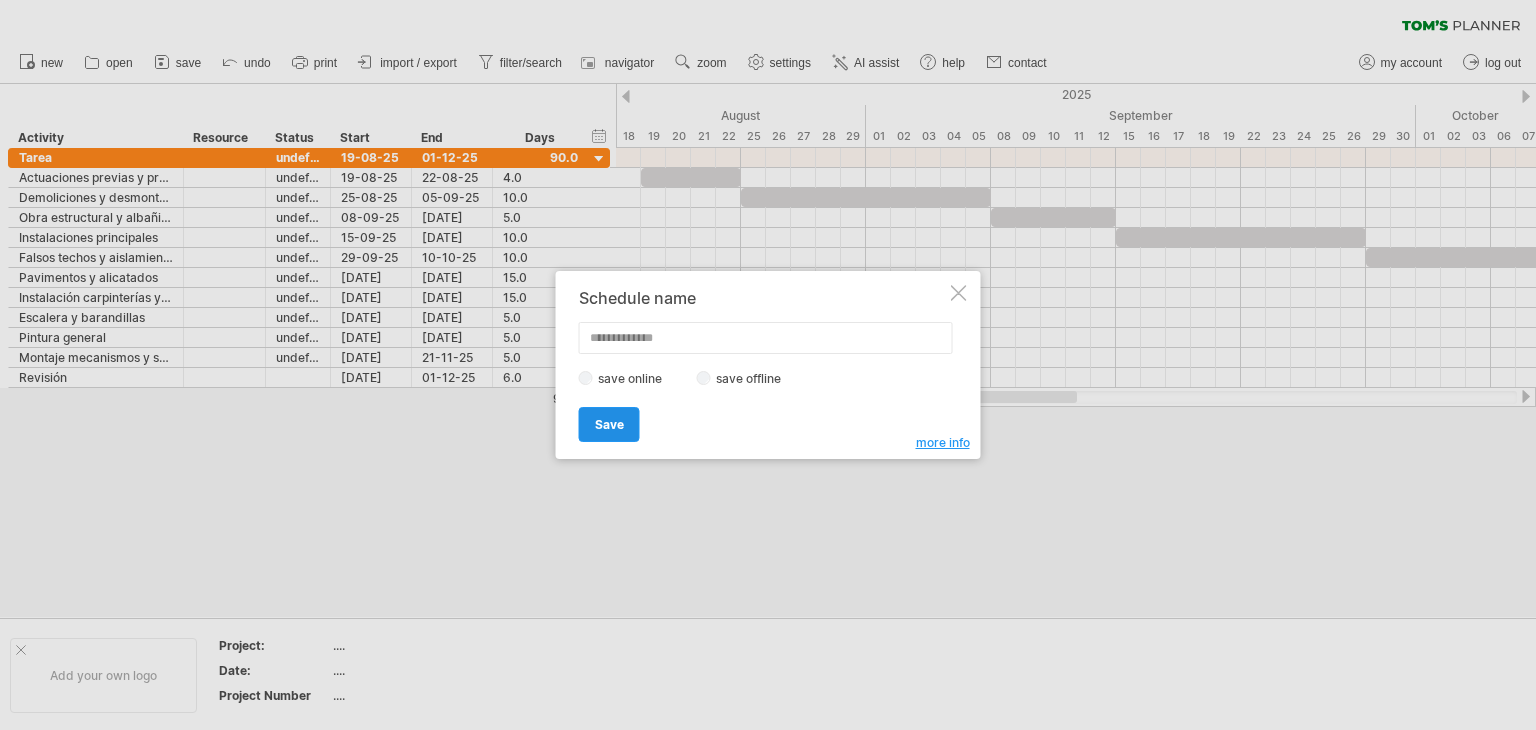 click on "Save" at bounding box center (609, 424) 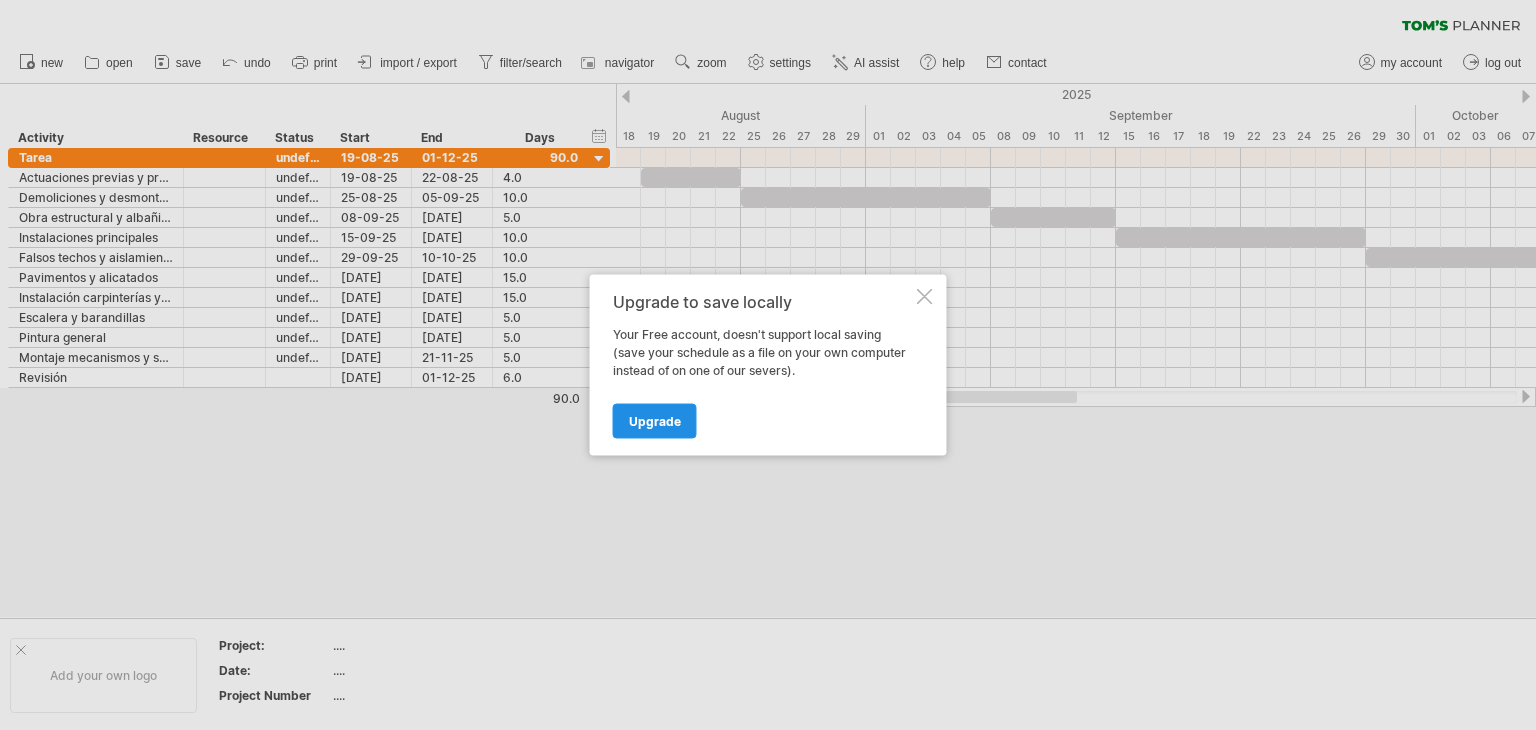 click on "Upgrade" at bounding box center [655, 421] 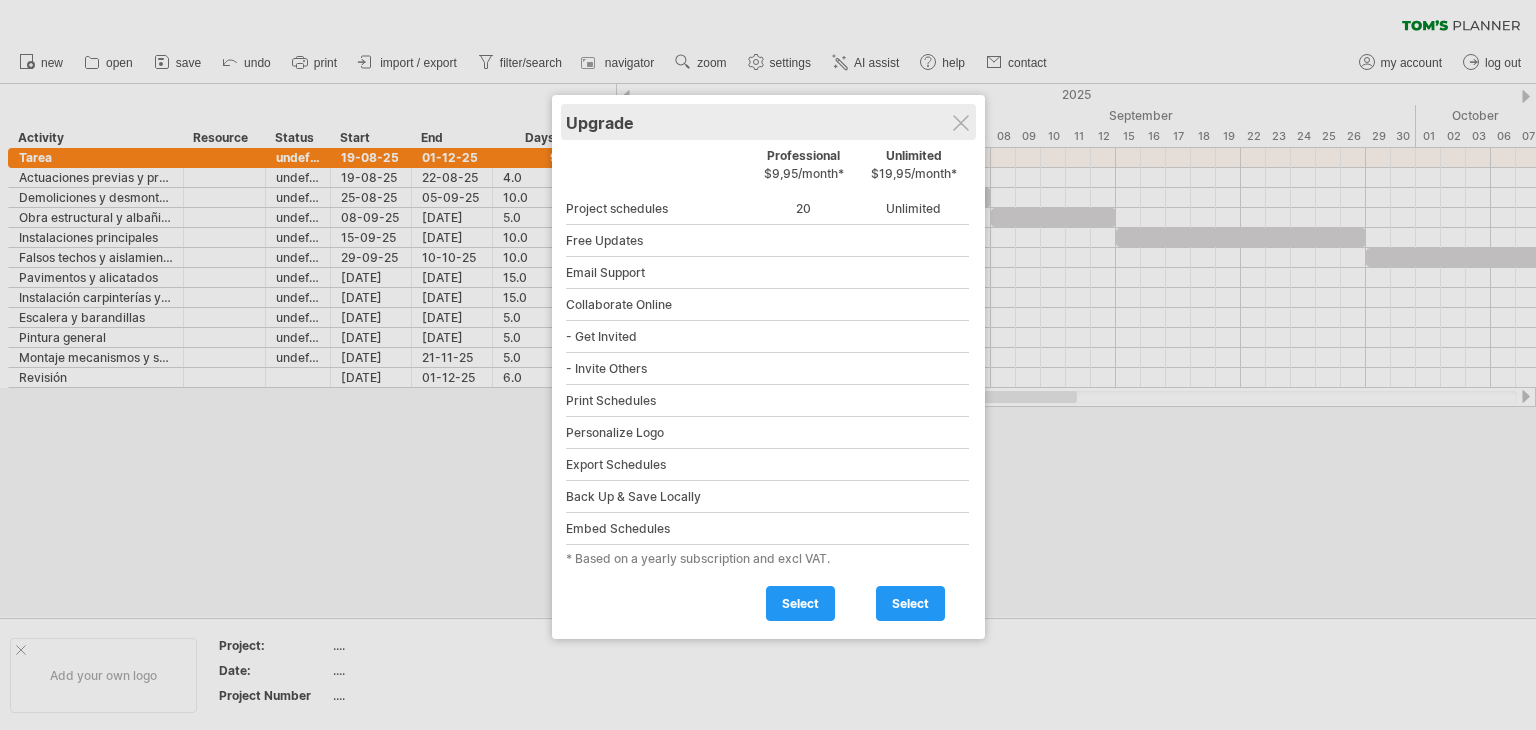 drag, startPoint x: 963, startPoint y: 112, endPoint x: 874, endPoint y: 136, distance: 92.17918 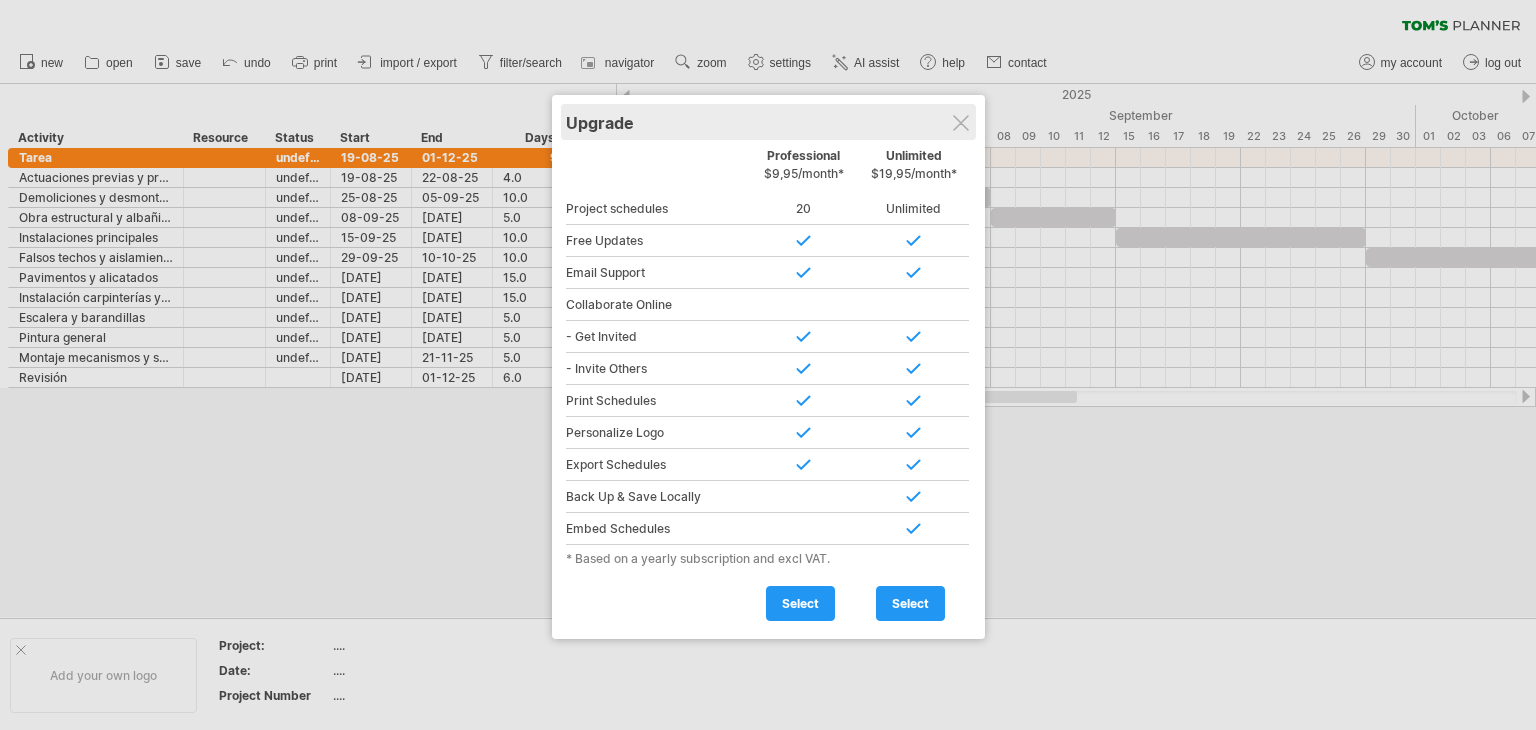 click on "Upgrade" at bounding box center (768, 122) 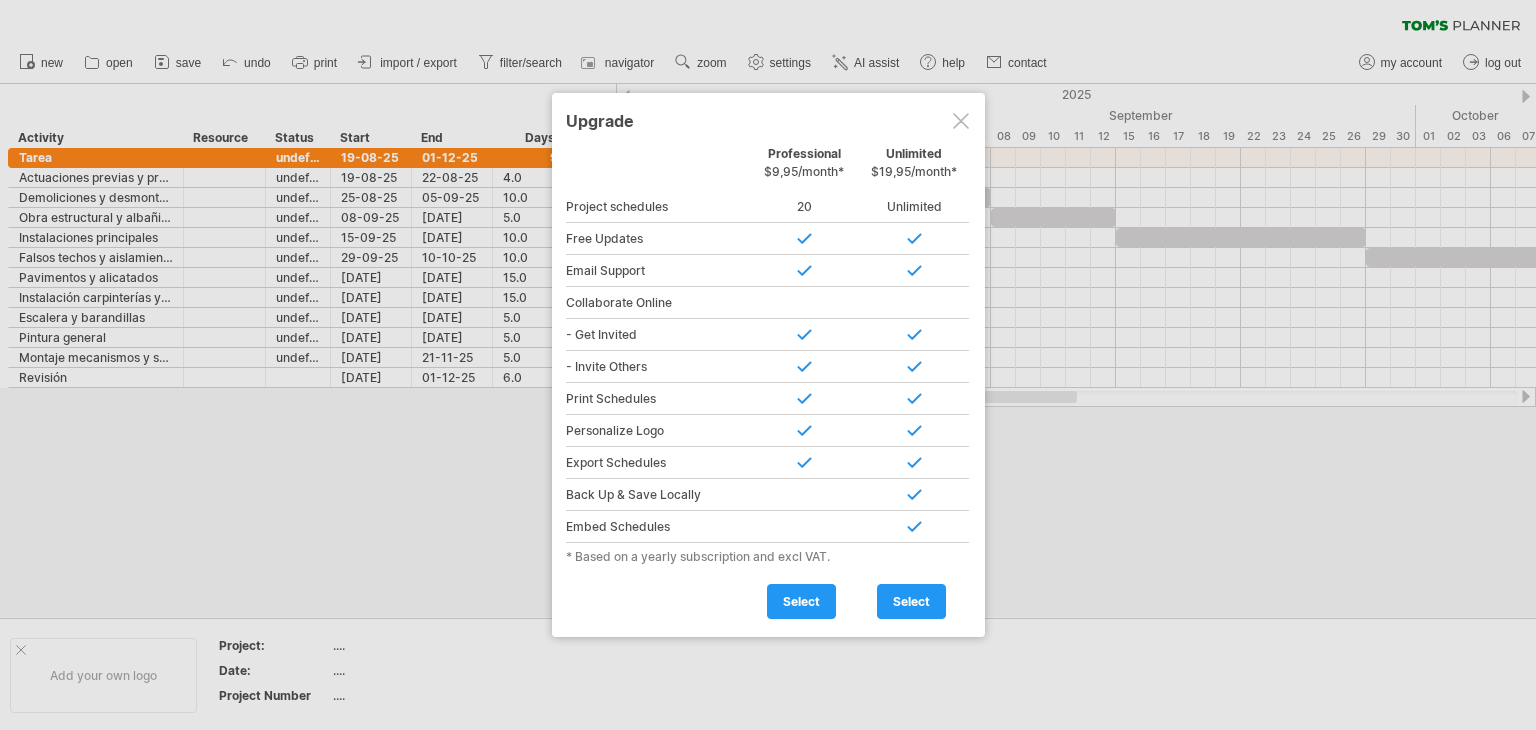 click at bounding box center [961, 121] 